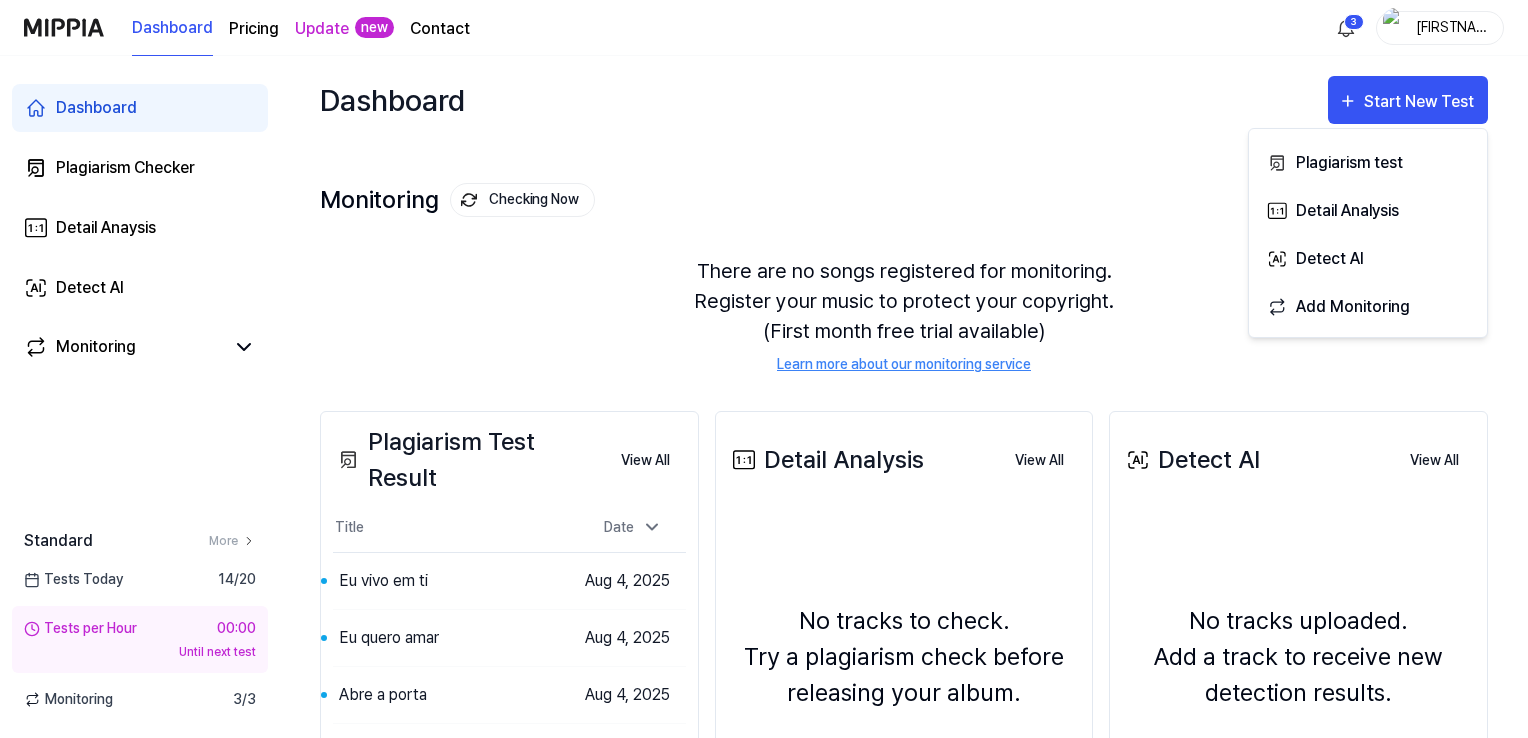 scroll, scrollTop: 0, scrollLeft: 0, axis: both 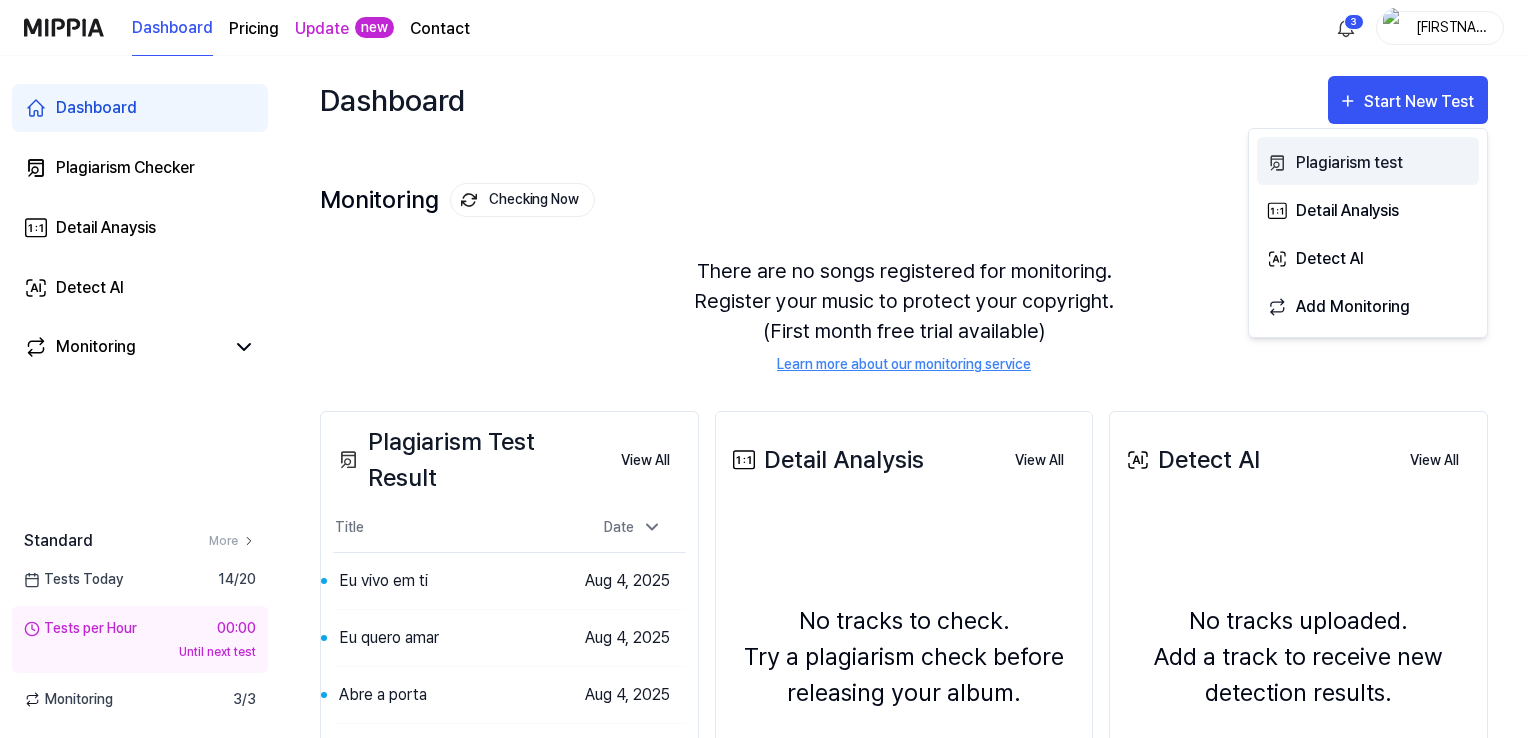 click on "Plagiarism test" at bounding box center (1383, 163) 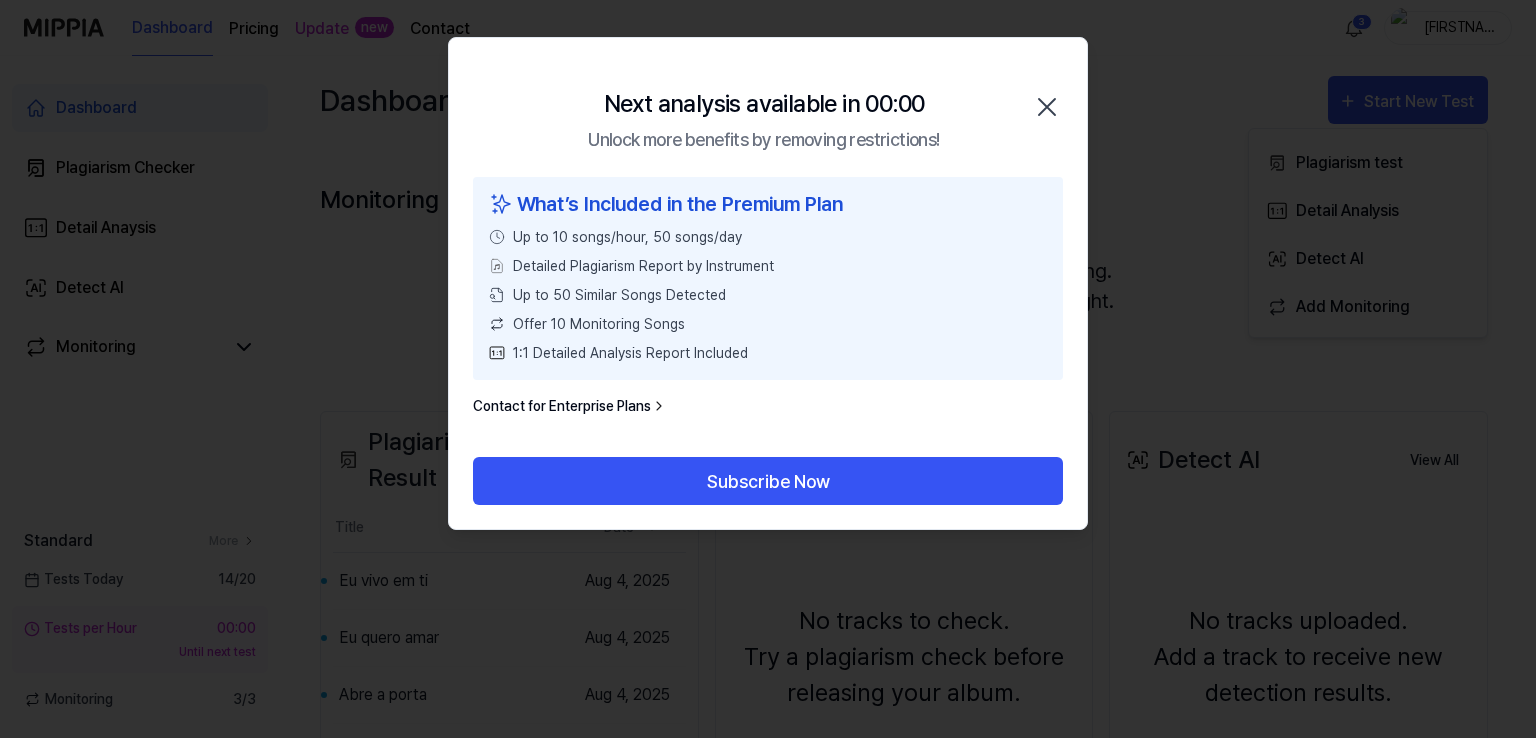 click 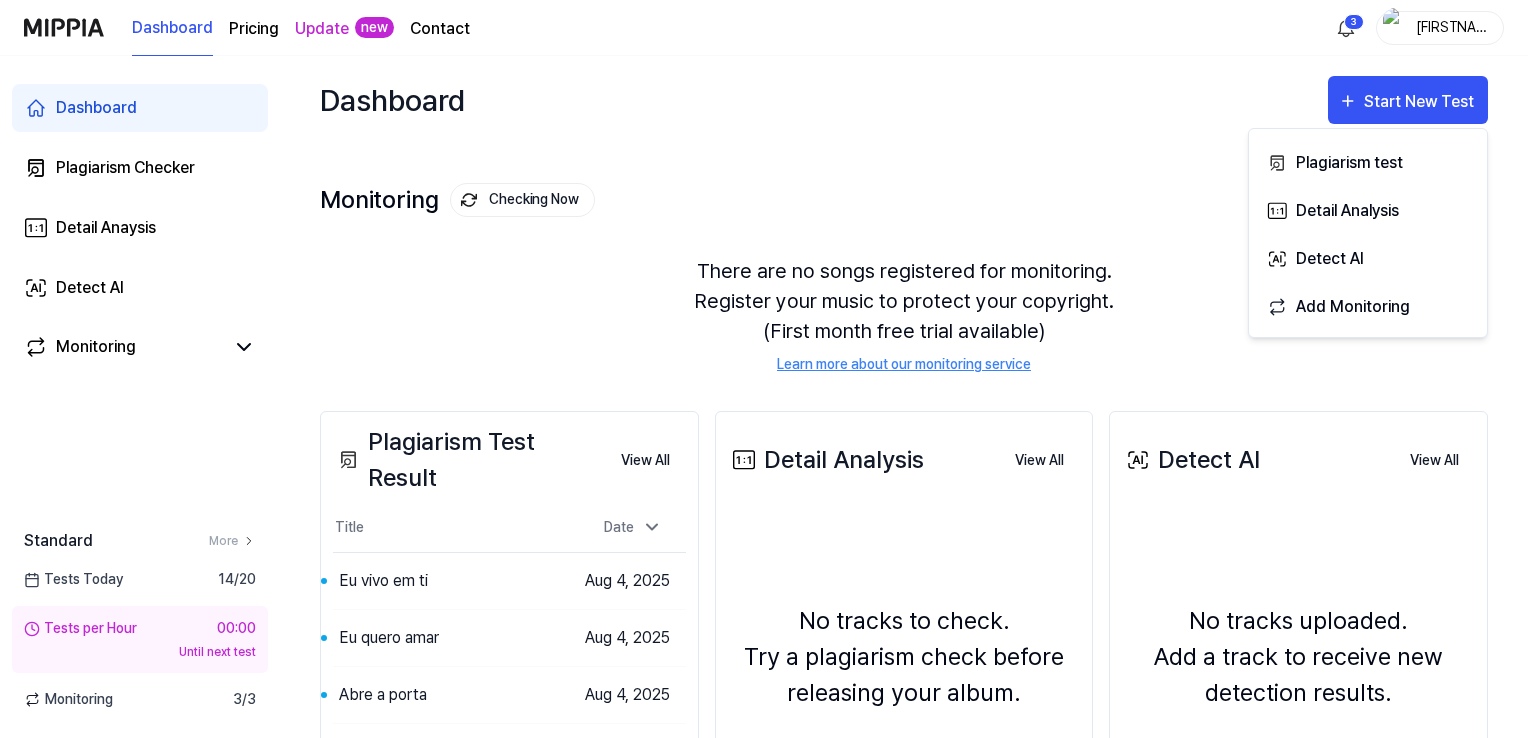 click on "Dashboard" at bounding box center (96, 108) 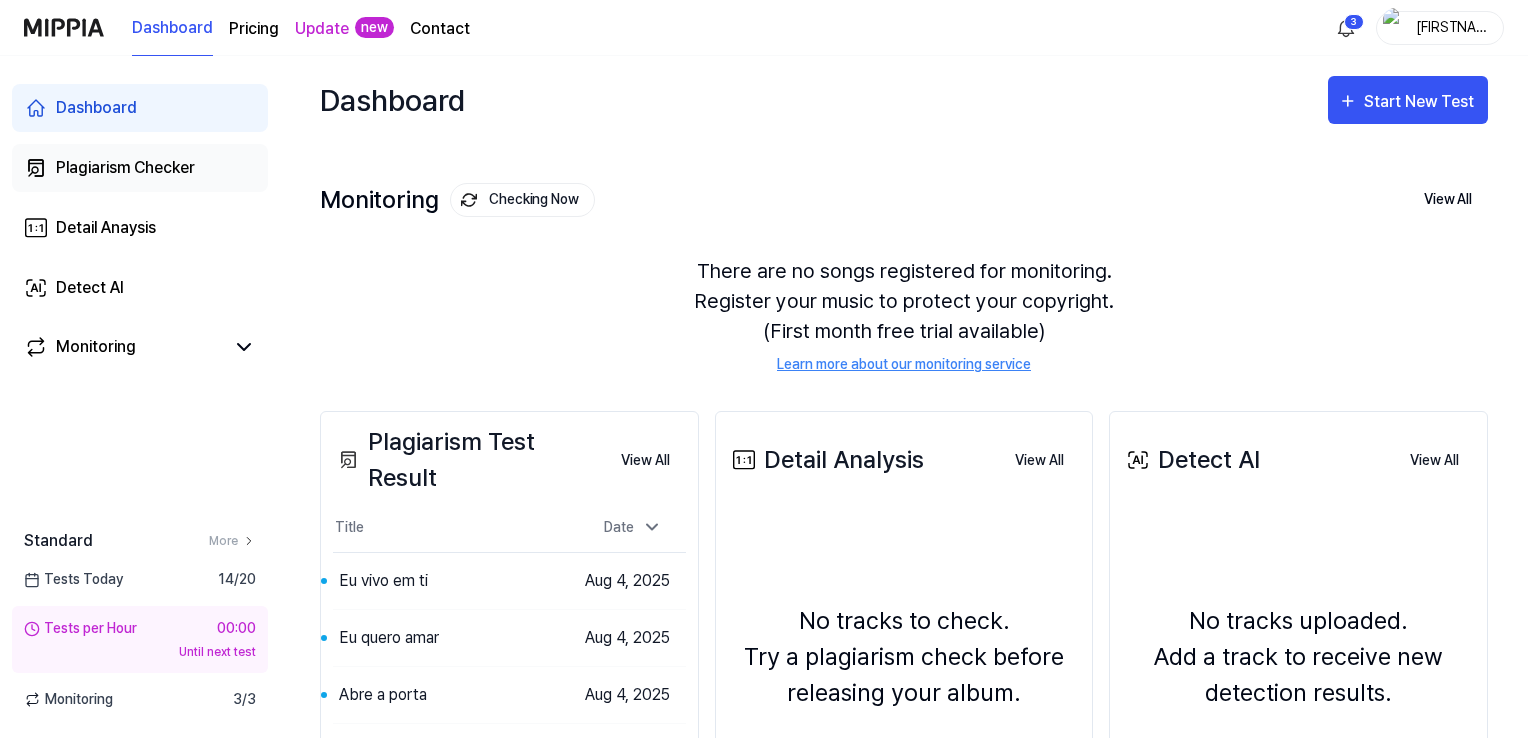 click on "Plagiarism Checker" at bounding box center [125, 168] 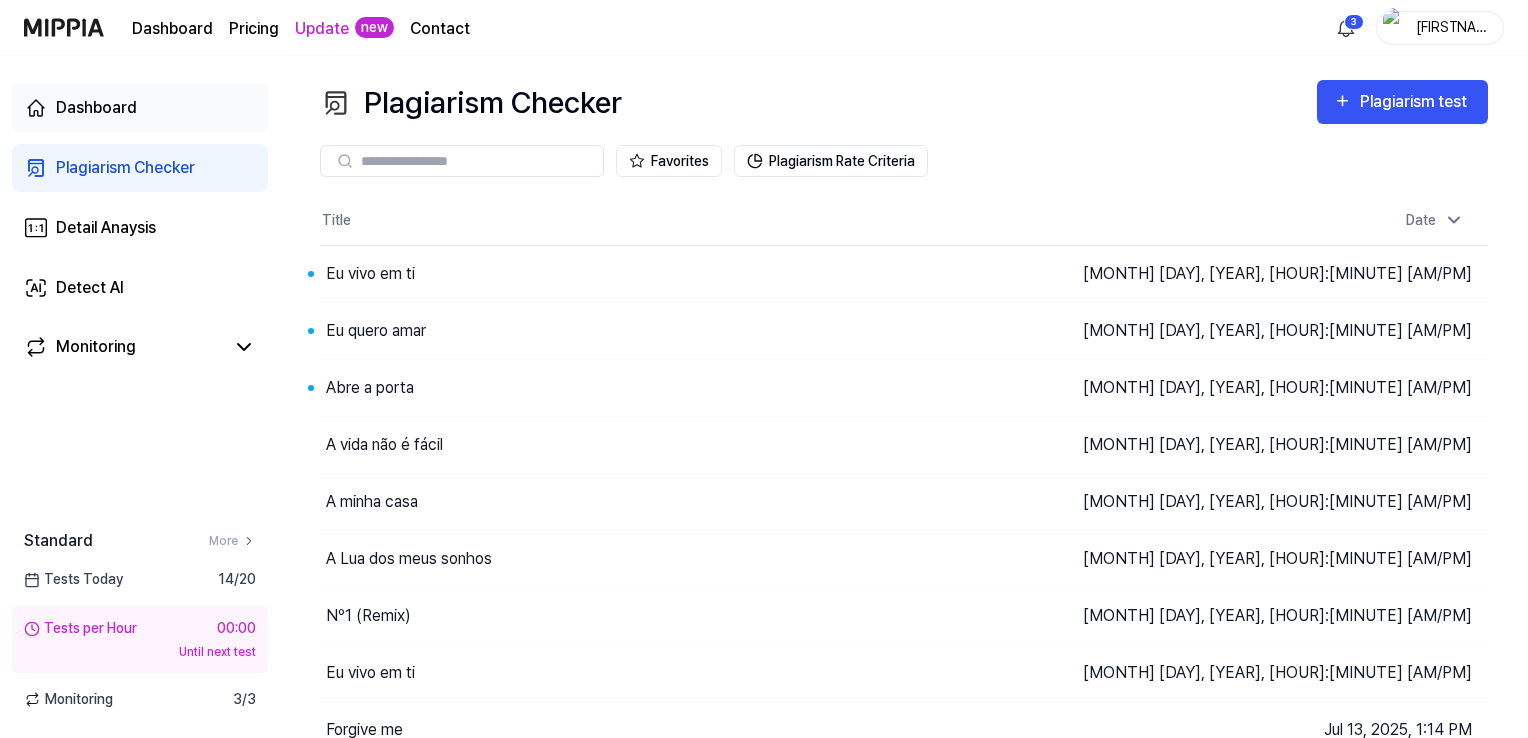 click on "Dashboard" at bounding box center [96, 108] 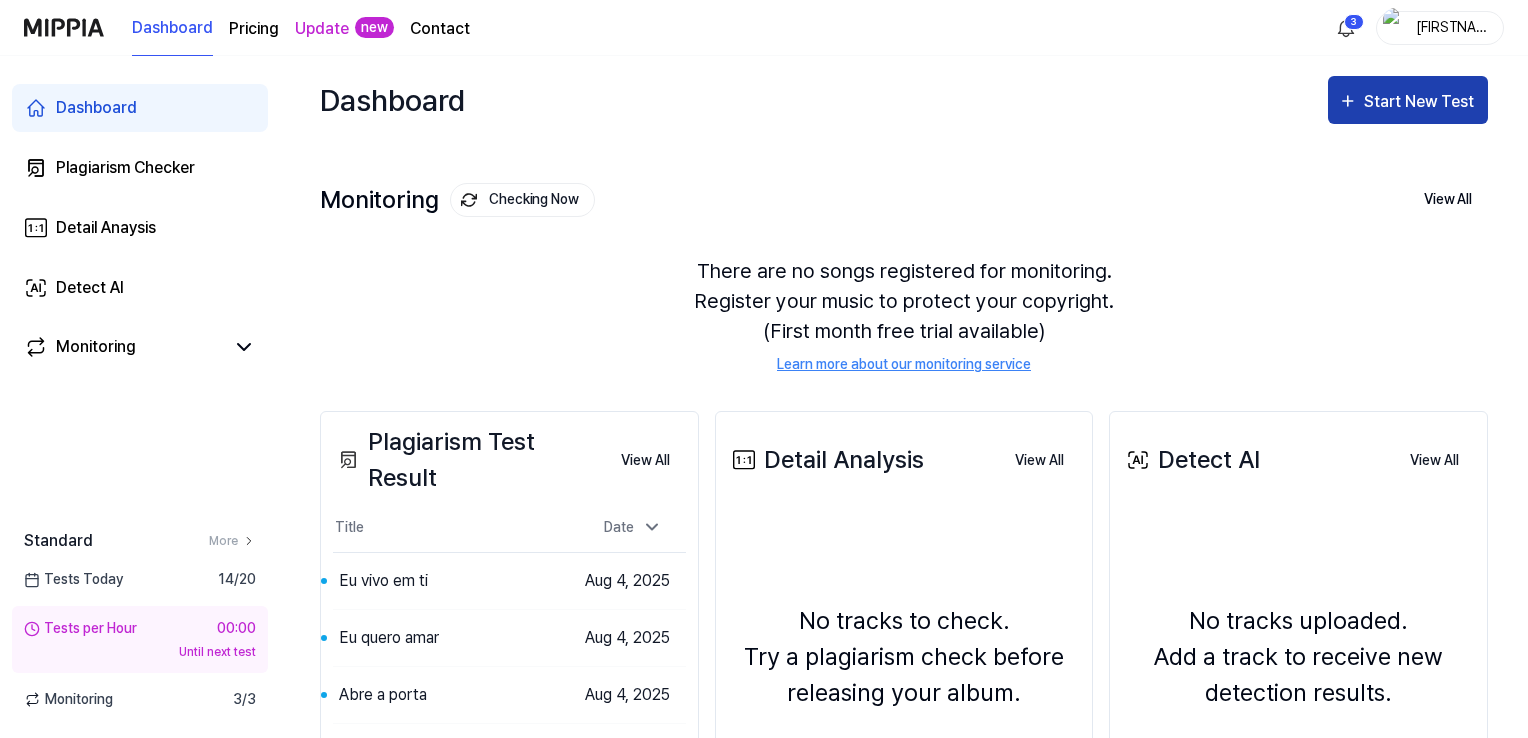 click on "Start New Test" at bounding box center [1408, 102] 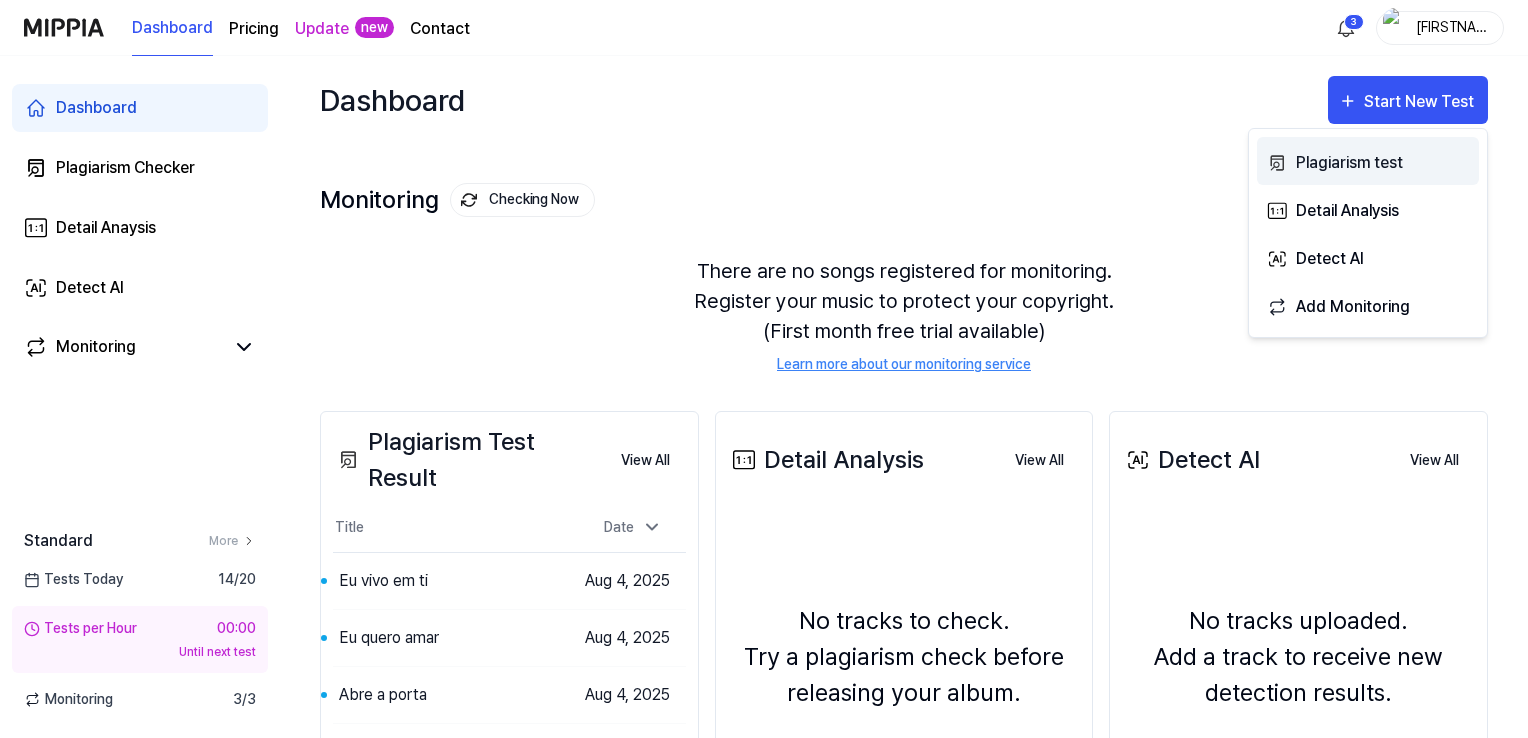 click on "Plagiarism test" at bounding box center [1383, 163] 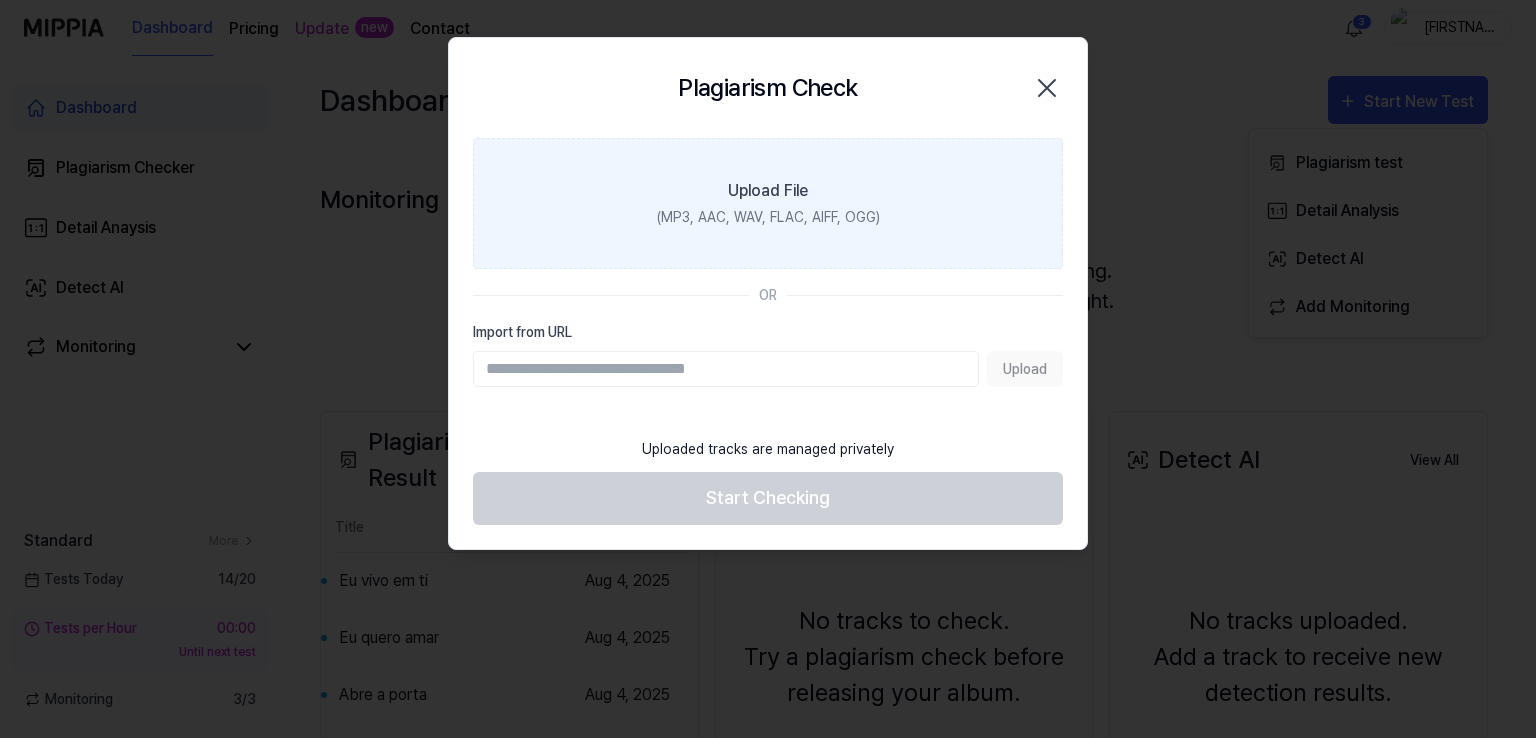click on "Upload File" at bounding box center [768, 191] 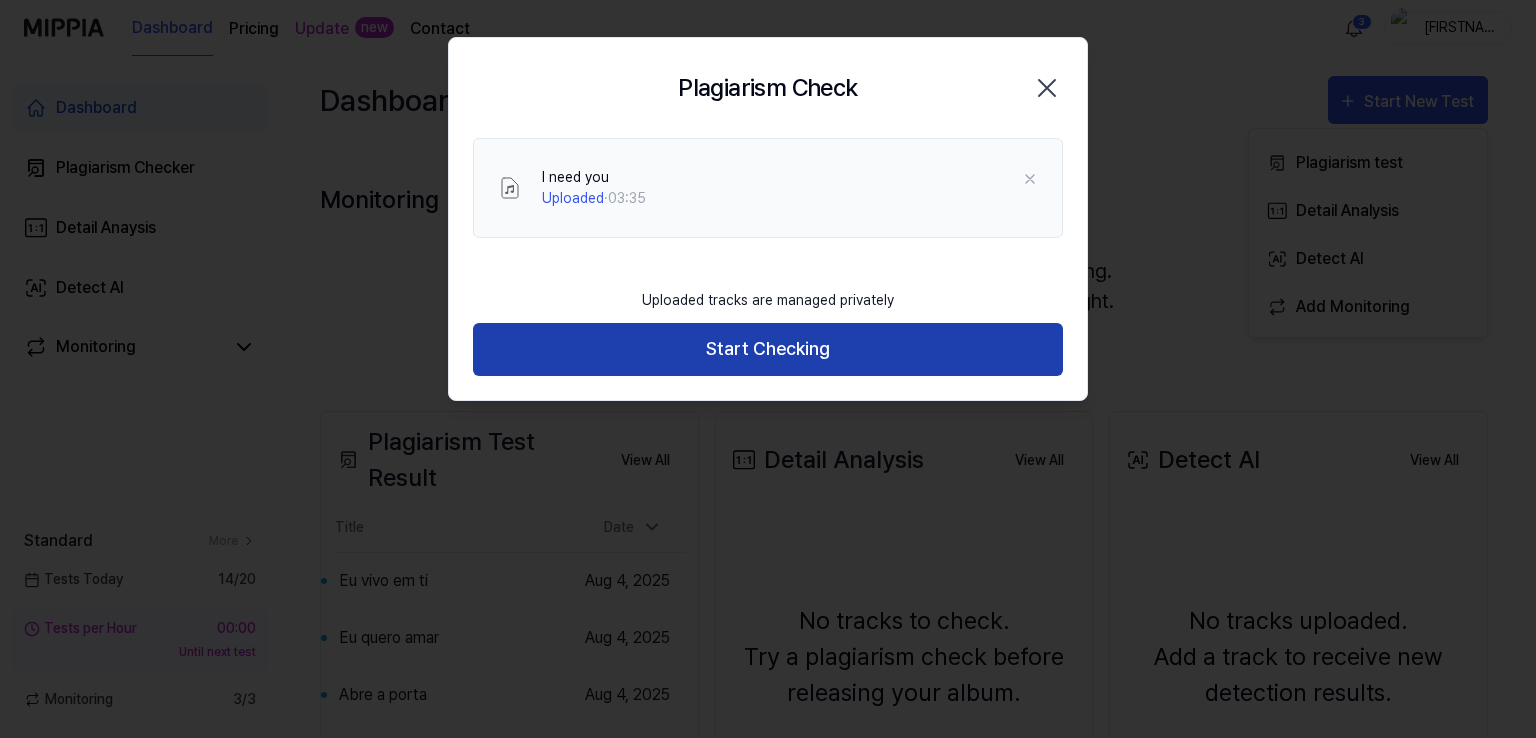 click on "Start Checking" at bounding box center [768, 349] 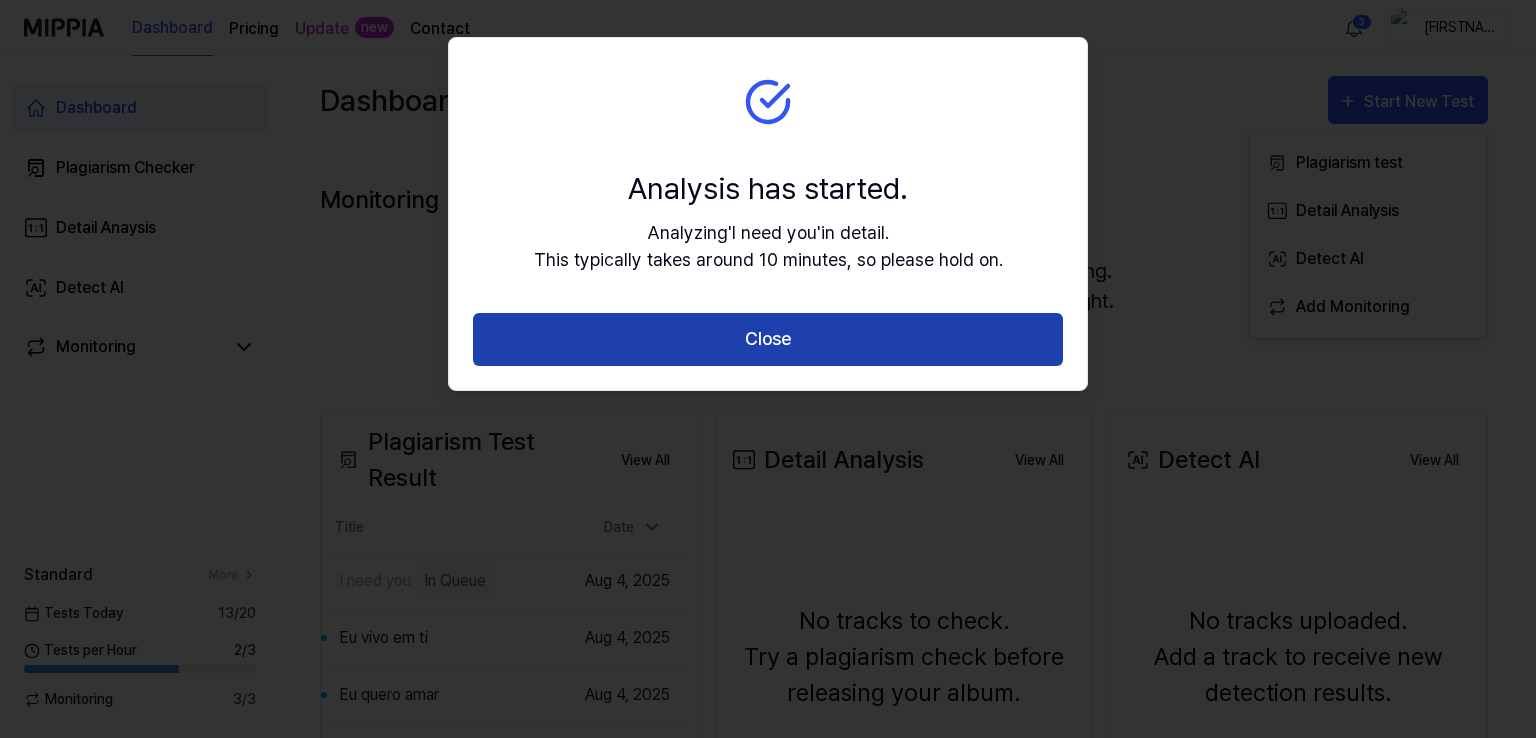 click on "Close" at bounding box center (768, 339) 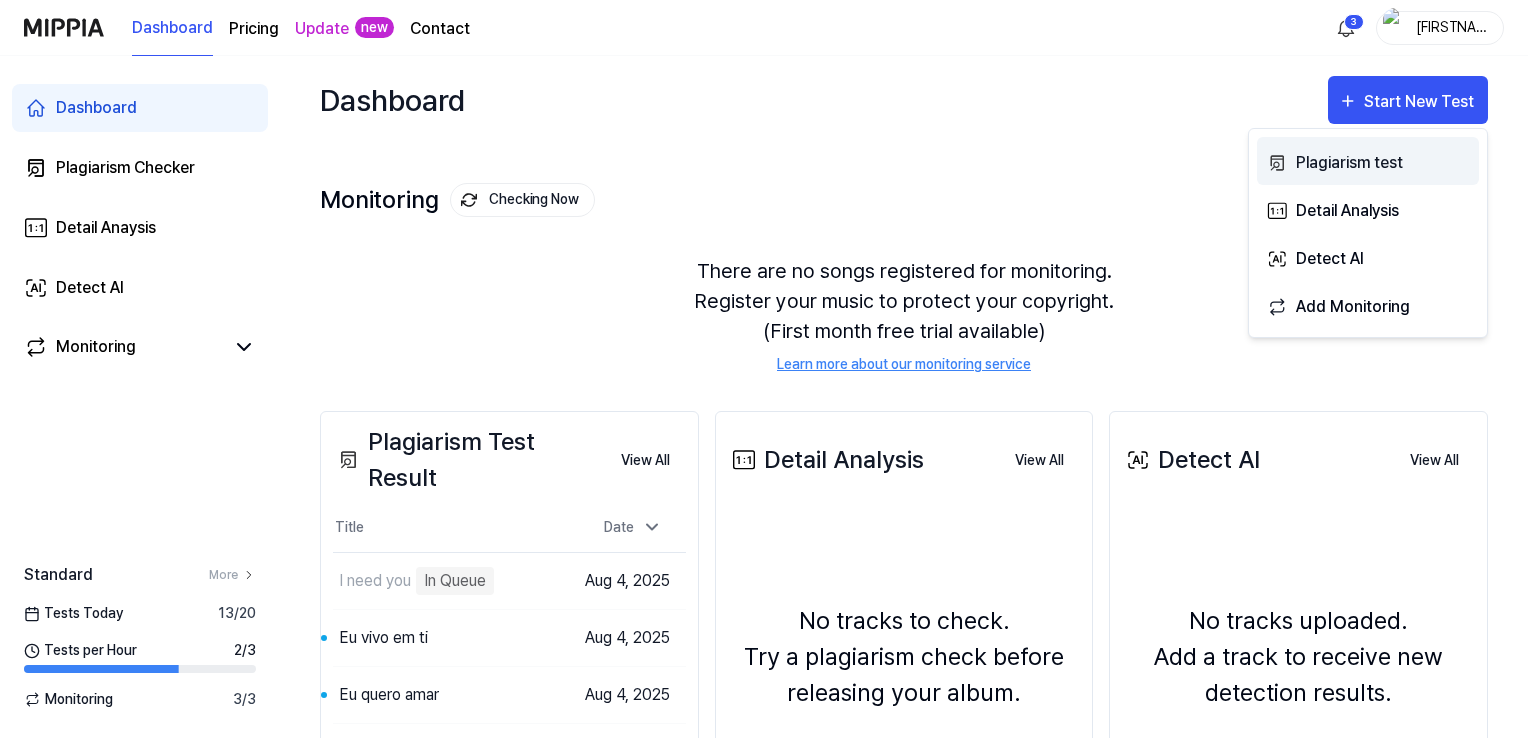 click on "Plagiarism test" at bounding box center [1383, 163] 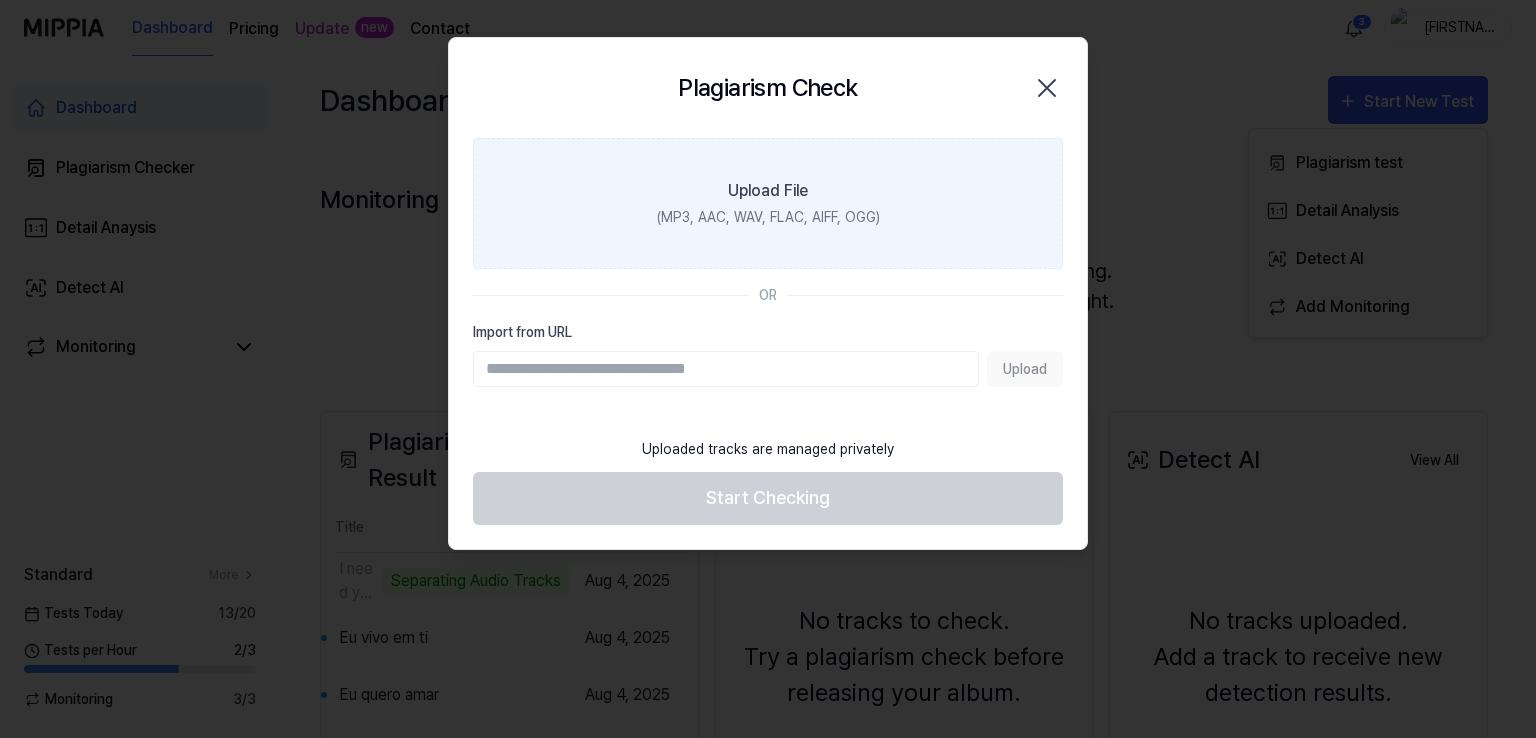 click on "Upload File" at bounding box center [768, 191] 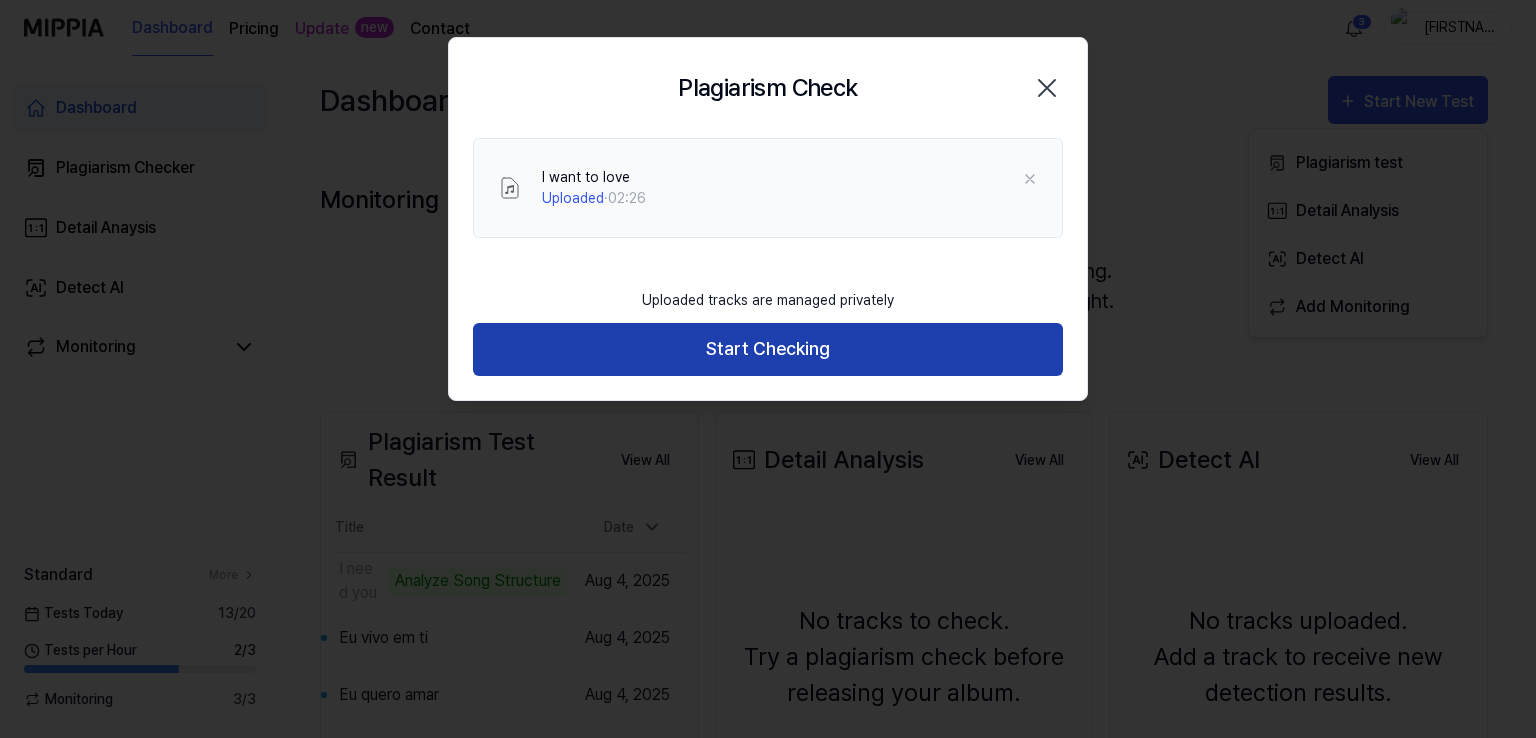 click on "Start Checking" at bounding box center [768, 349] 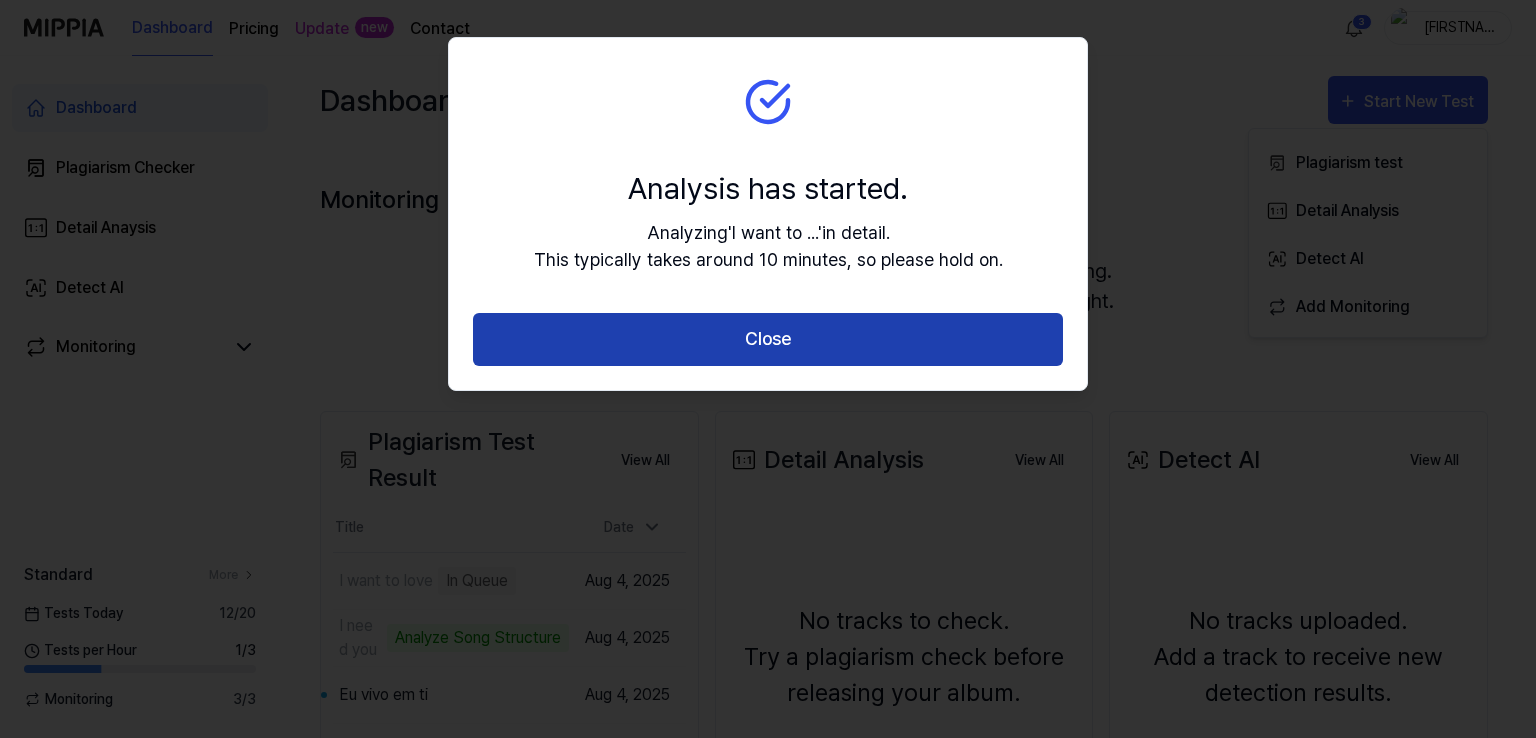 click on "Close" at bounding box center (768, 339) 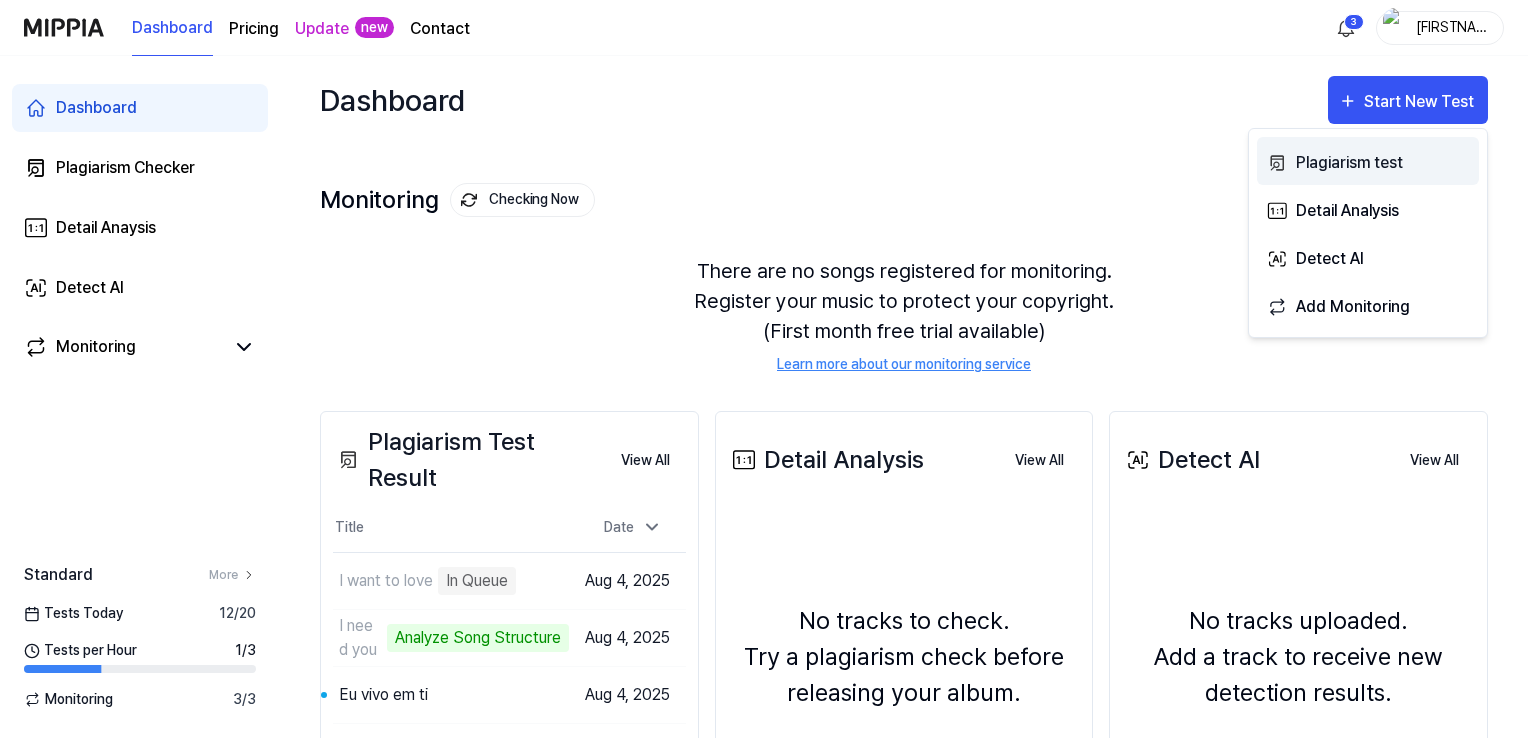 click on "Plagiarism test" at bounding box center (1383, 163) 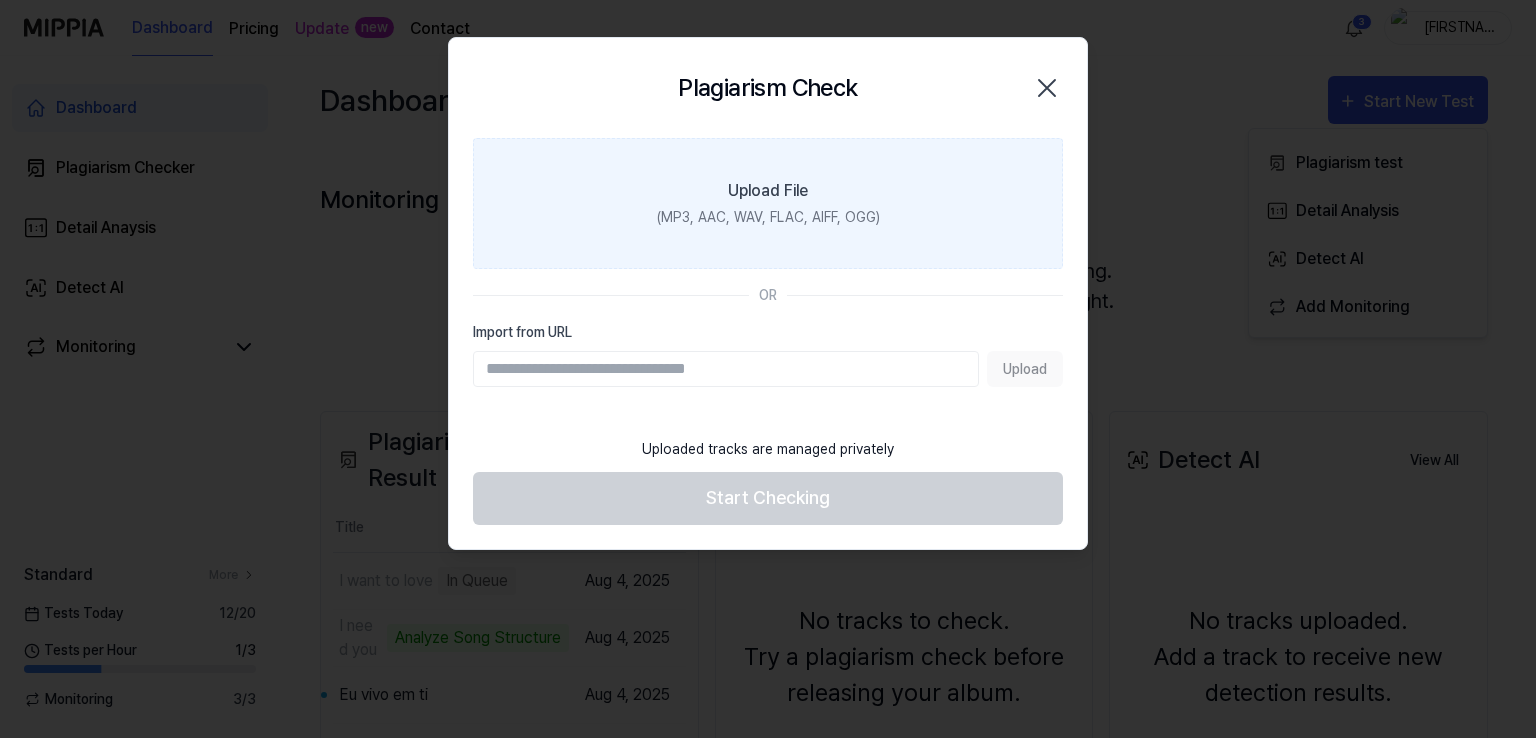 click on "Upload File" at bounding box center (768, 191) 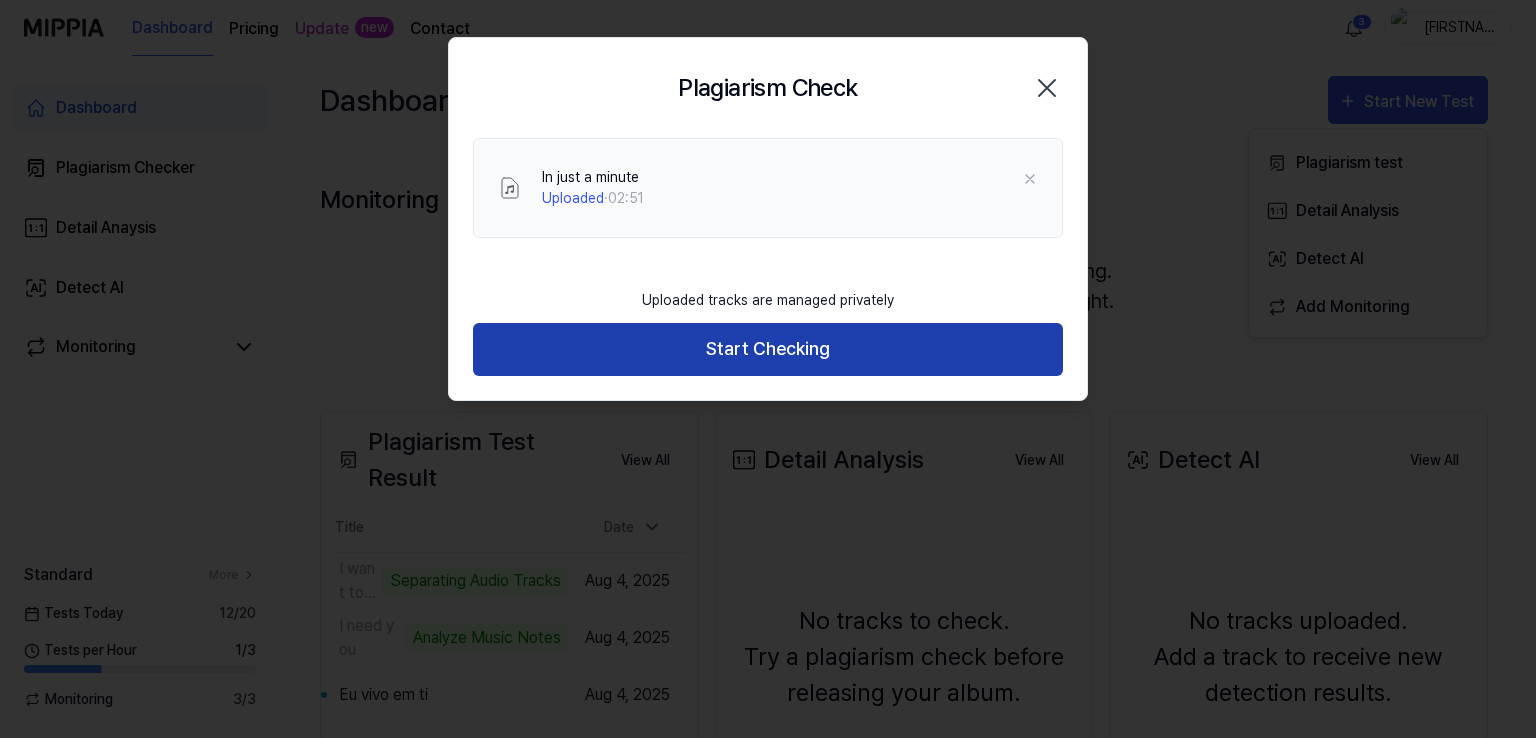 click on "Start Checking" at bounding box center [768, 349] 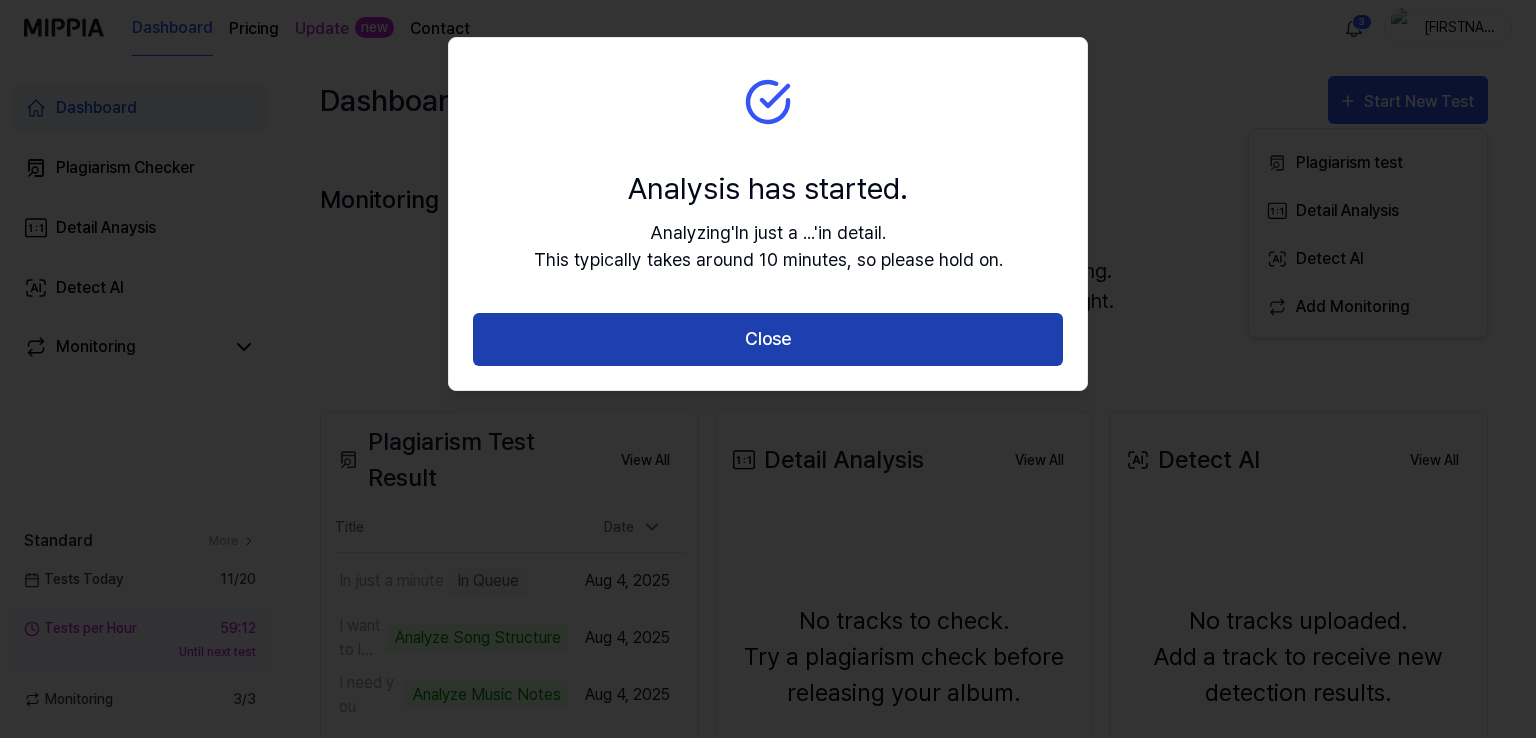 click on "Close" at bounding box center (768, 339) 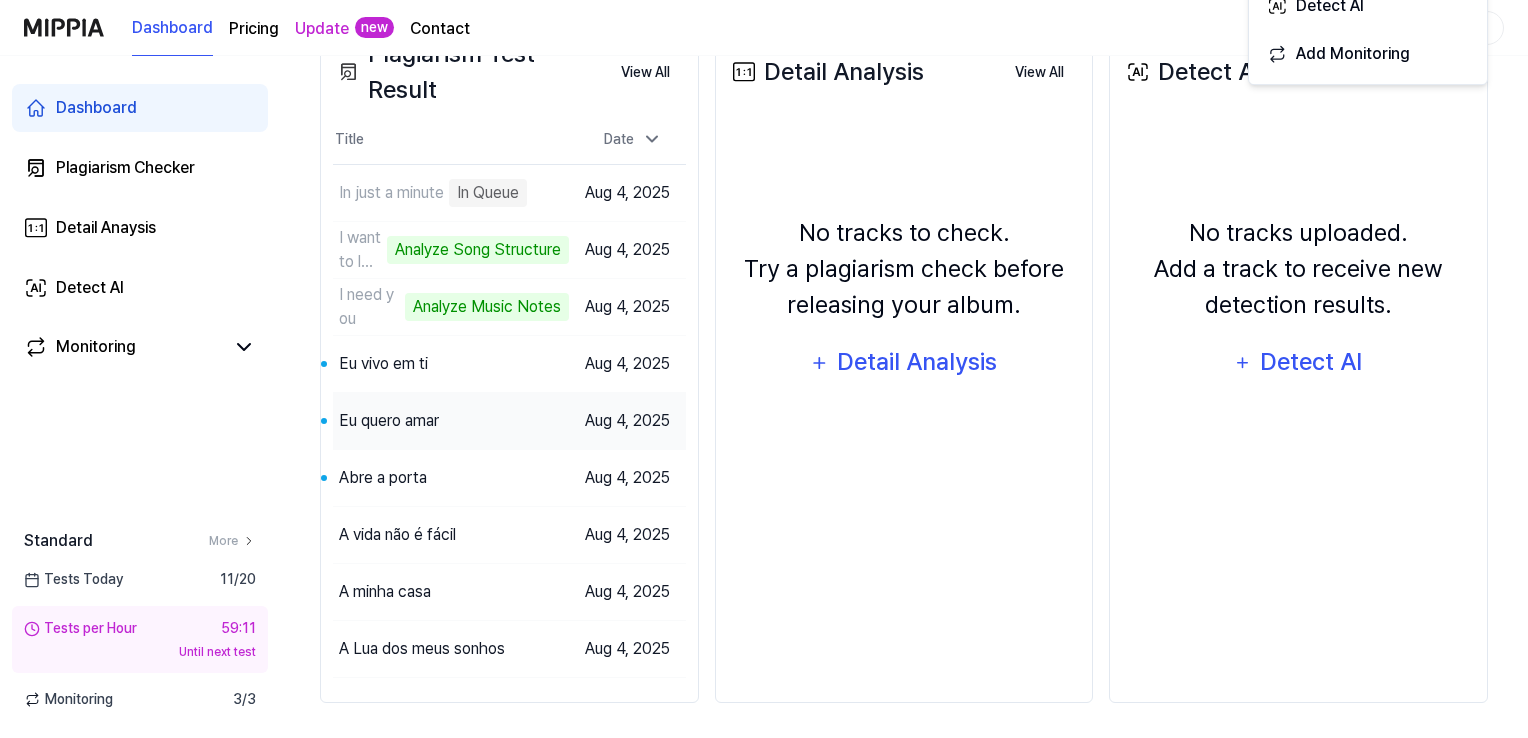 scroll, scrollTop: 390, scrollLeft: 0, axis: vertical 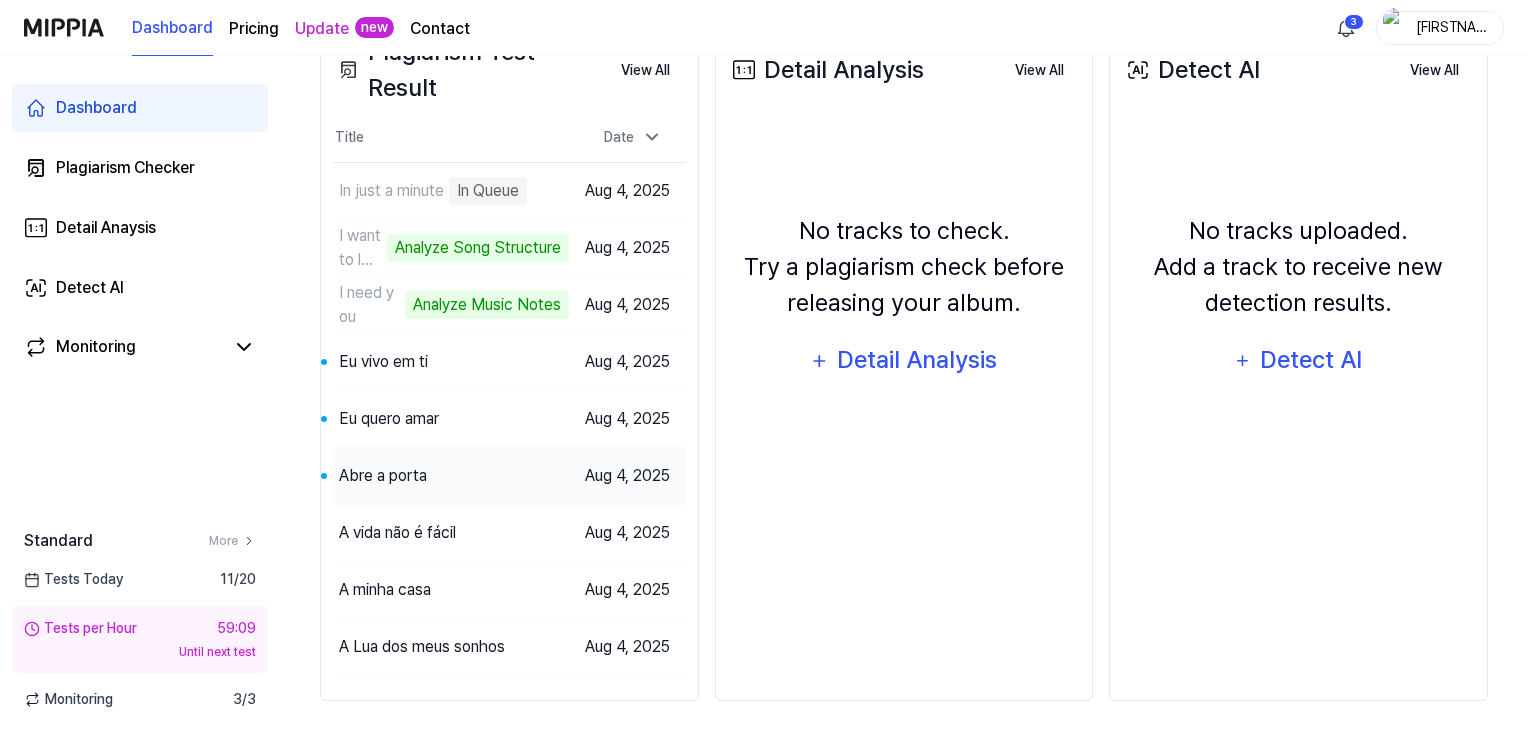 click on "Abre a porta" at bounding box center (383, 476) 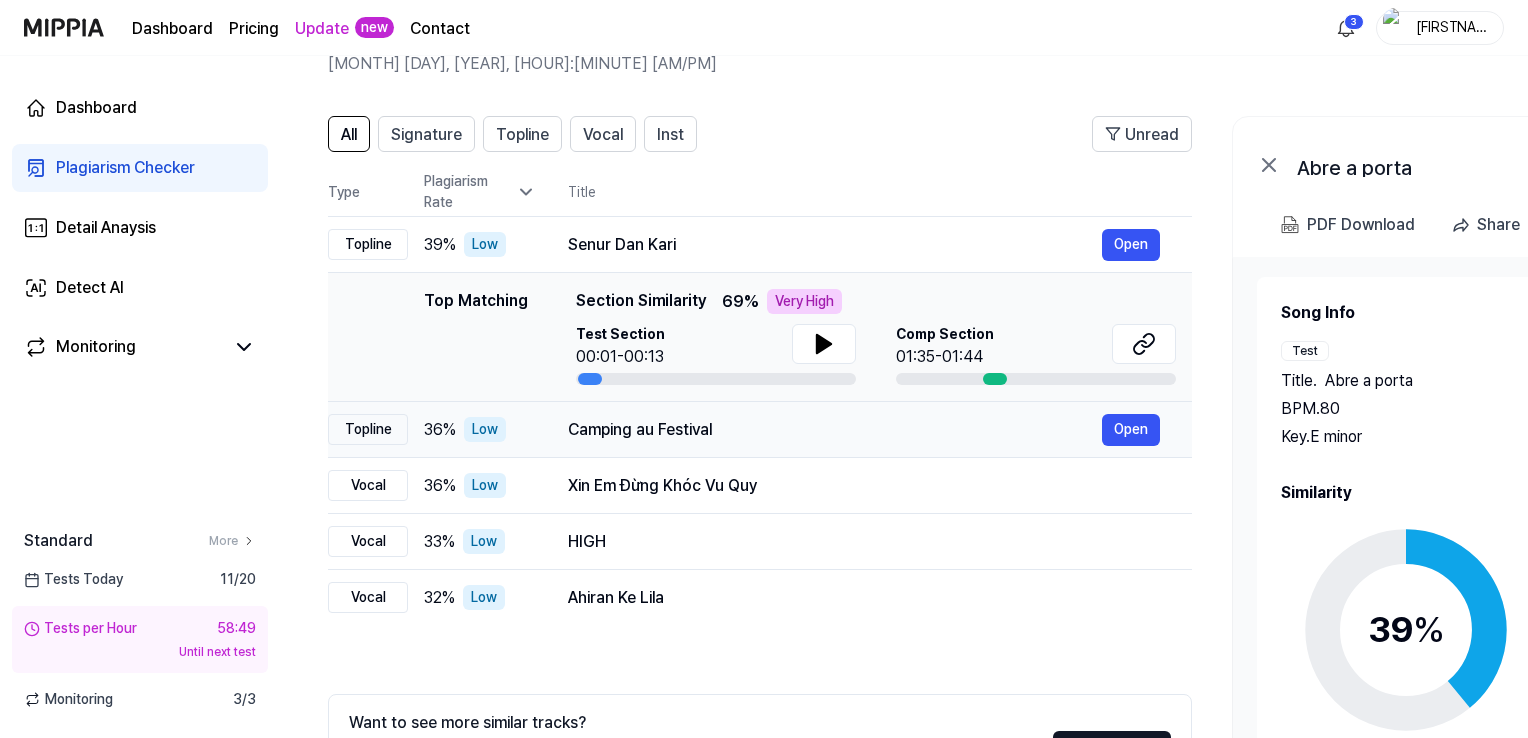 scroll, scrollTop: 0, scrollLeft: 0, axis: both 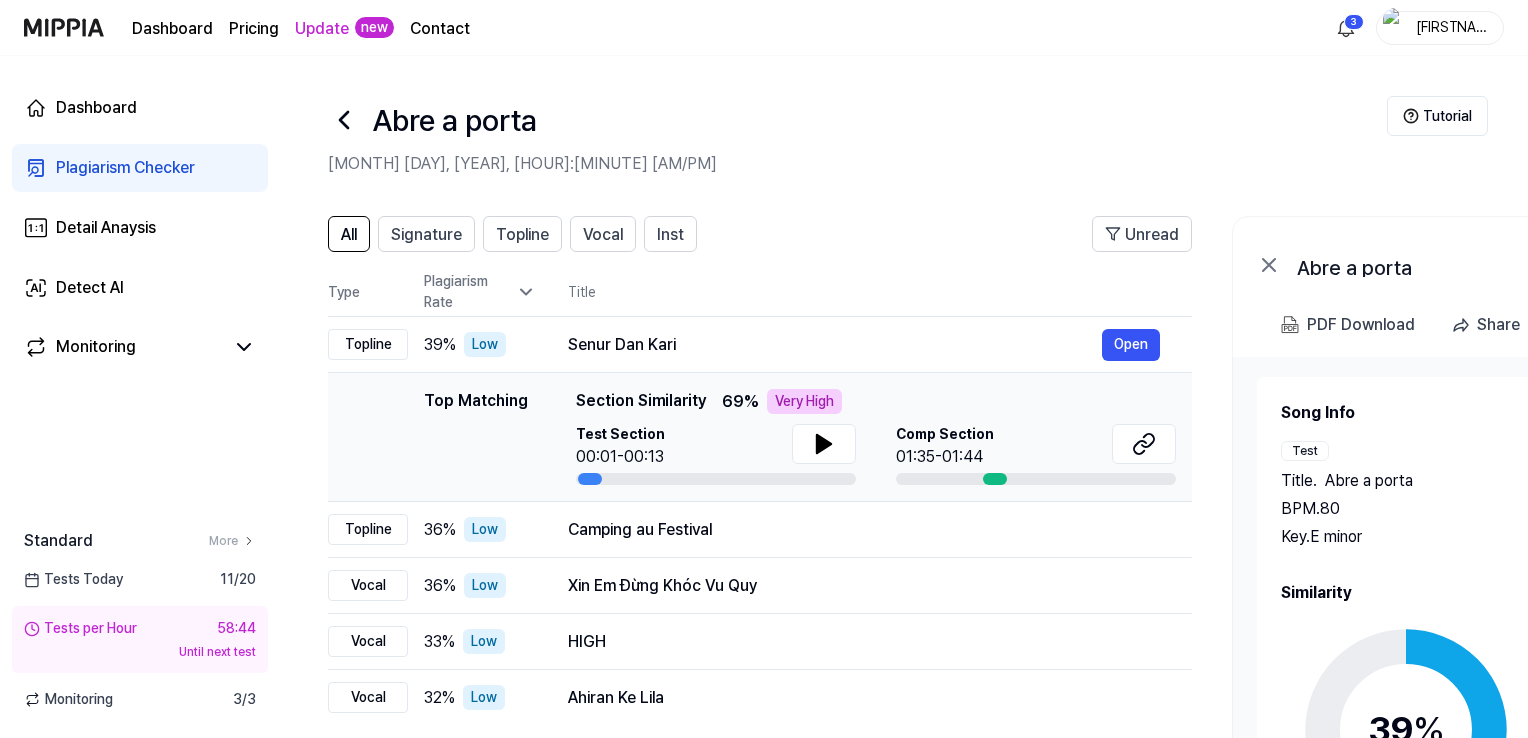 click 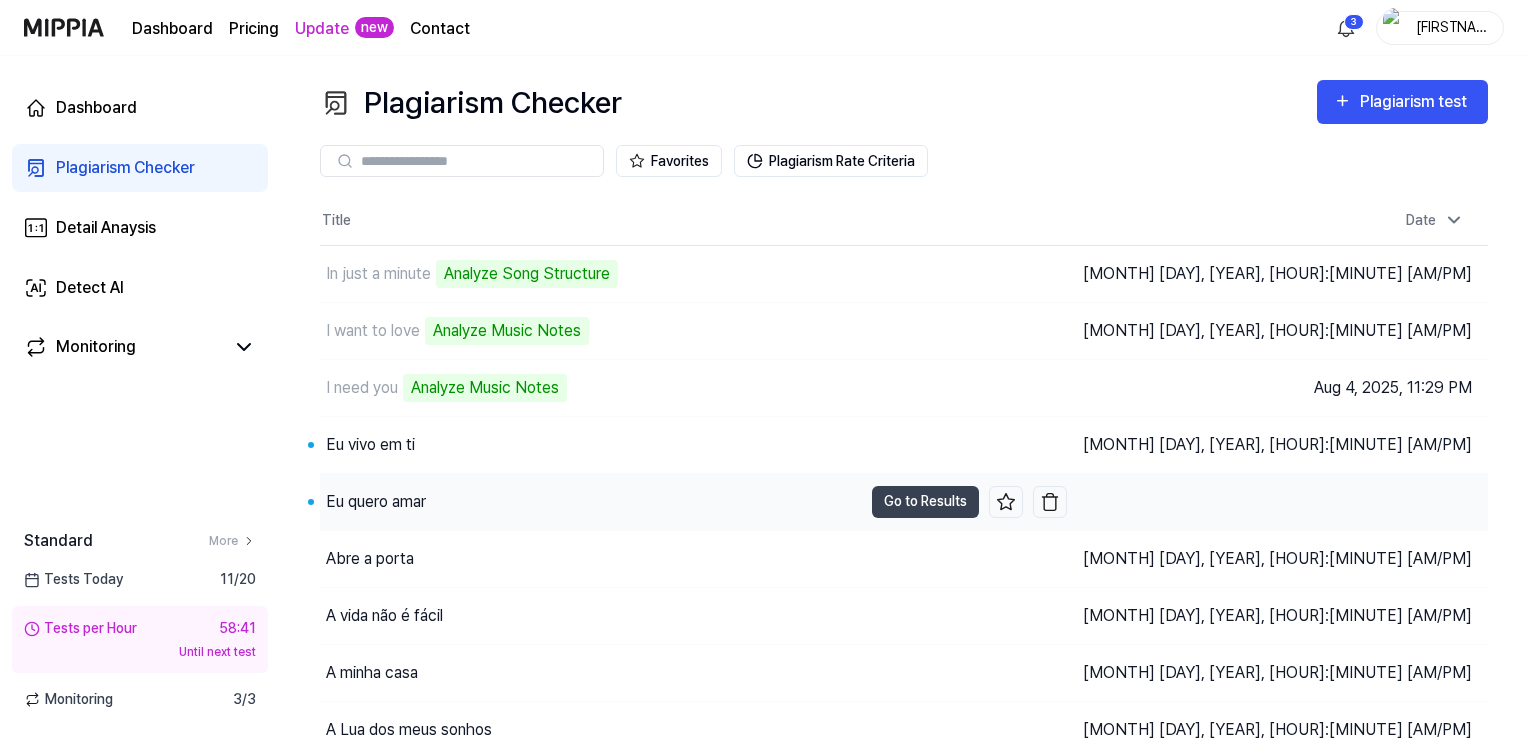 click on "Eu quero amar" at bounding box center (376, 502) 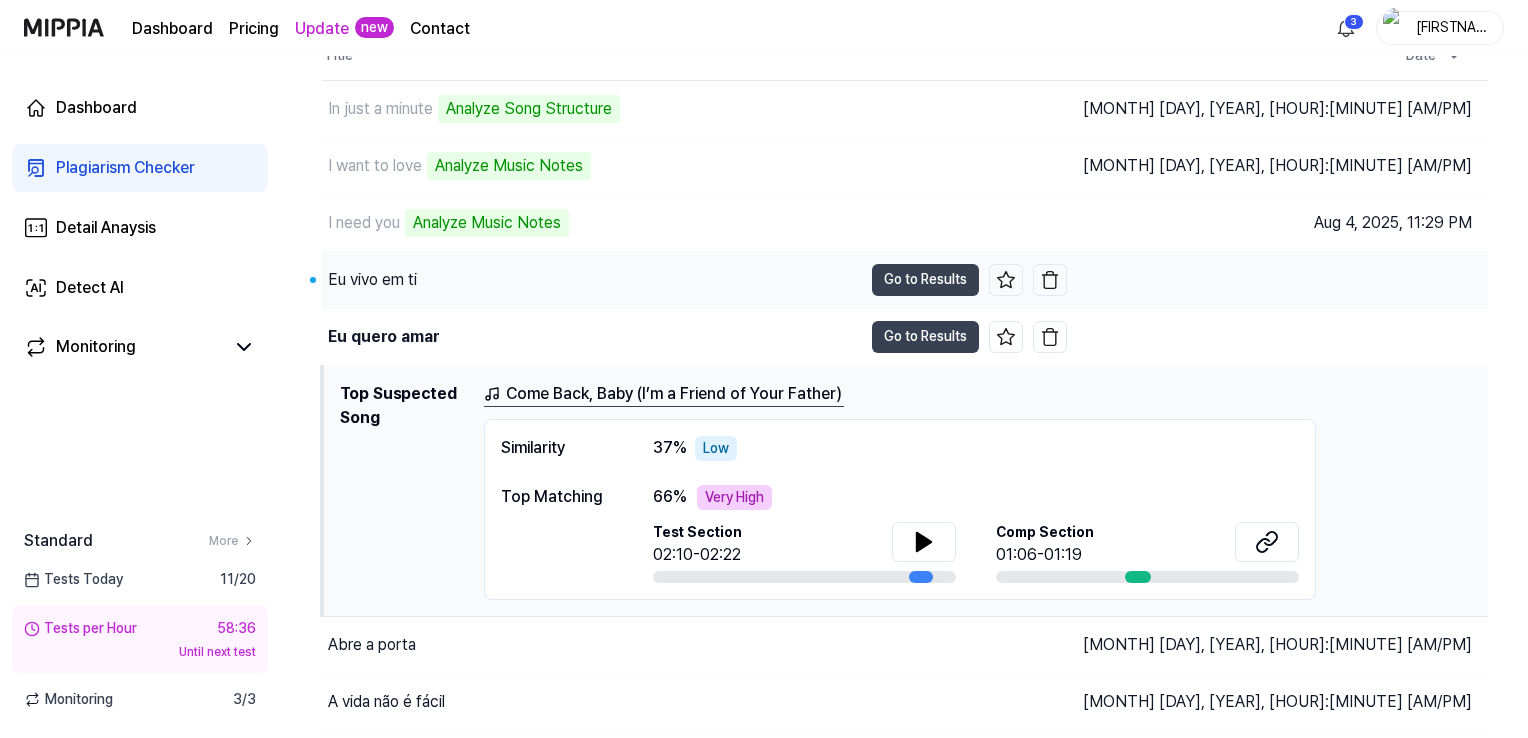 scroll, scrollTop: 200, scrollLeft: 0, axis: vertical 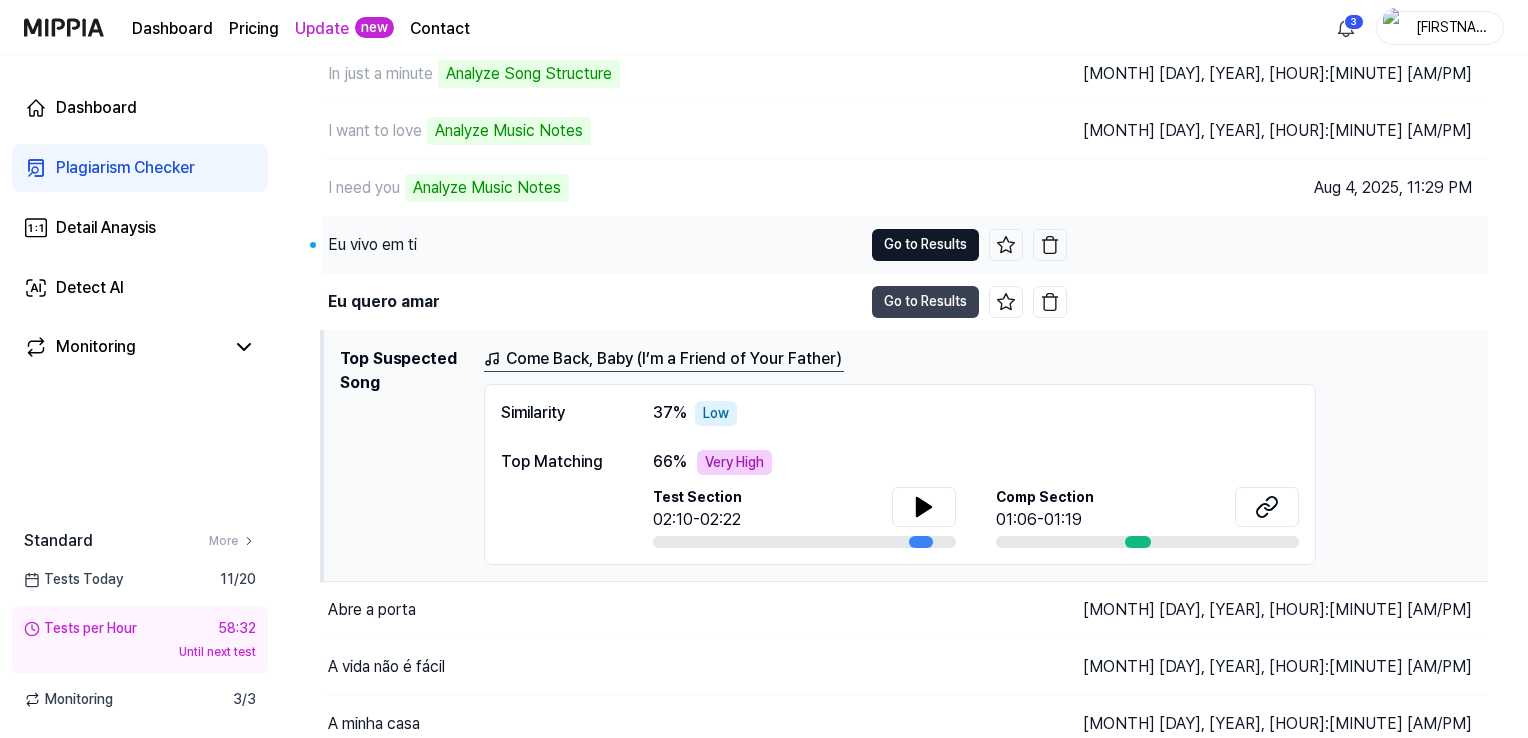 click on "Go to Results" at bounding box center [925, 245] 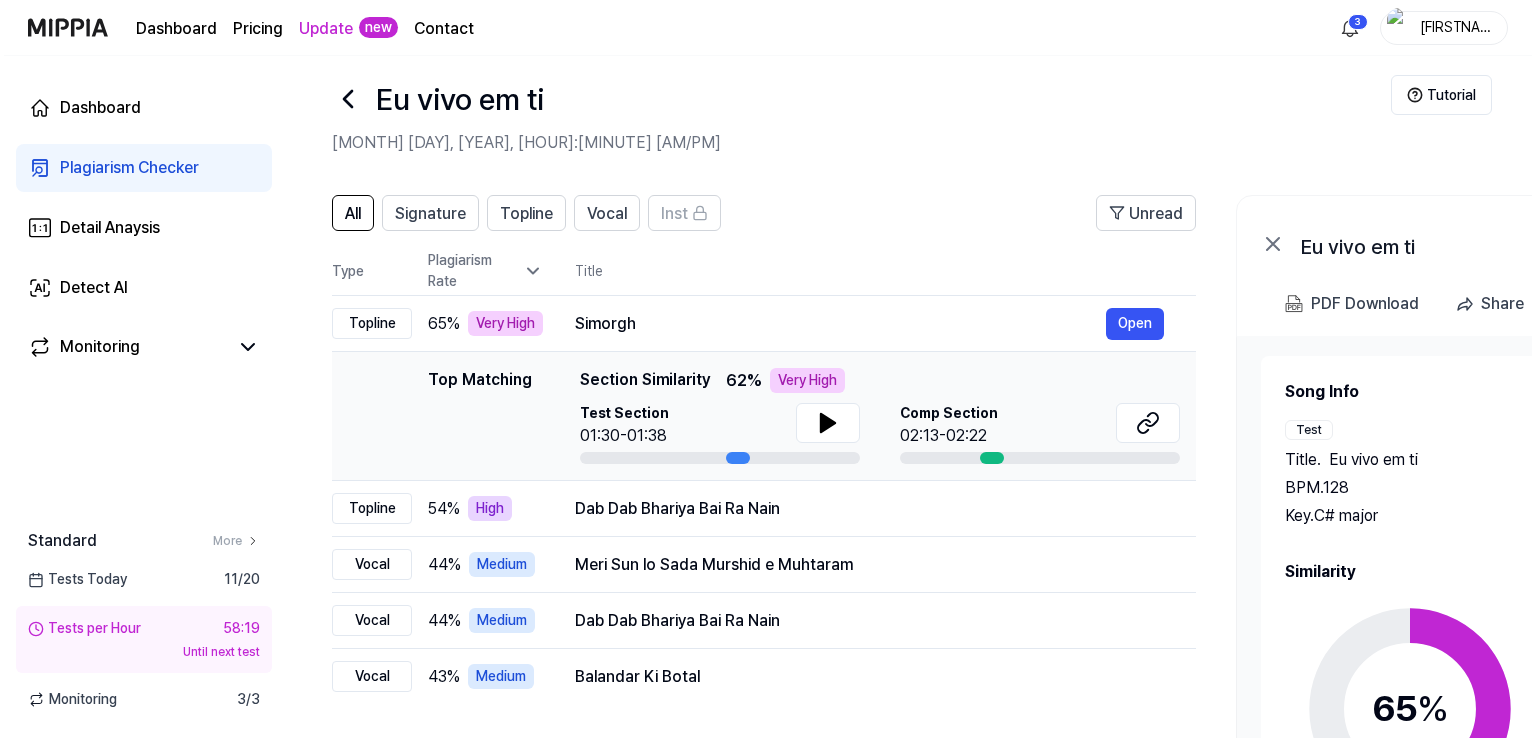 scroll, scrollTop: 0, scrollLeft: 0, axis: both 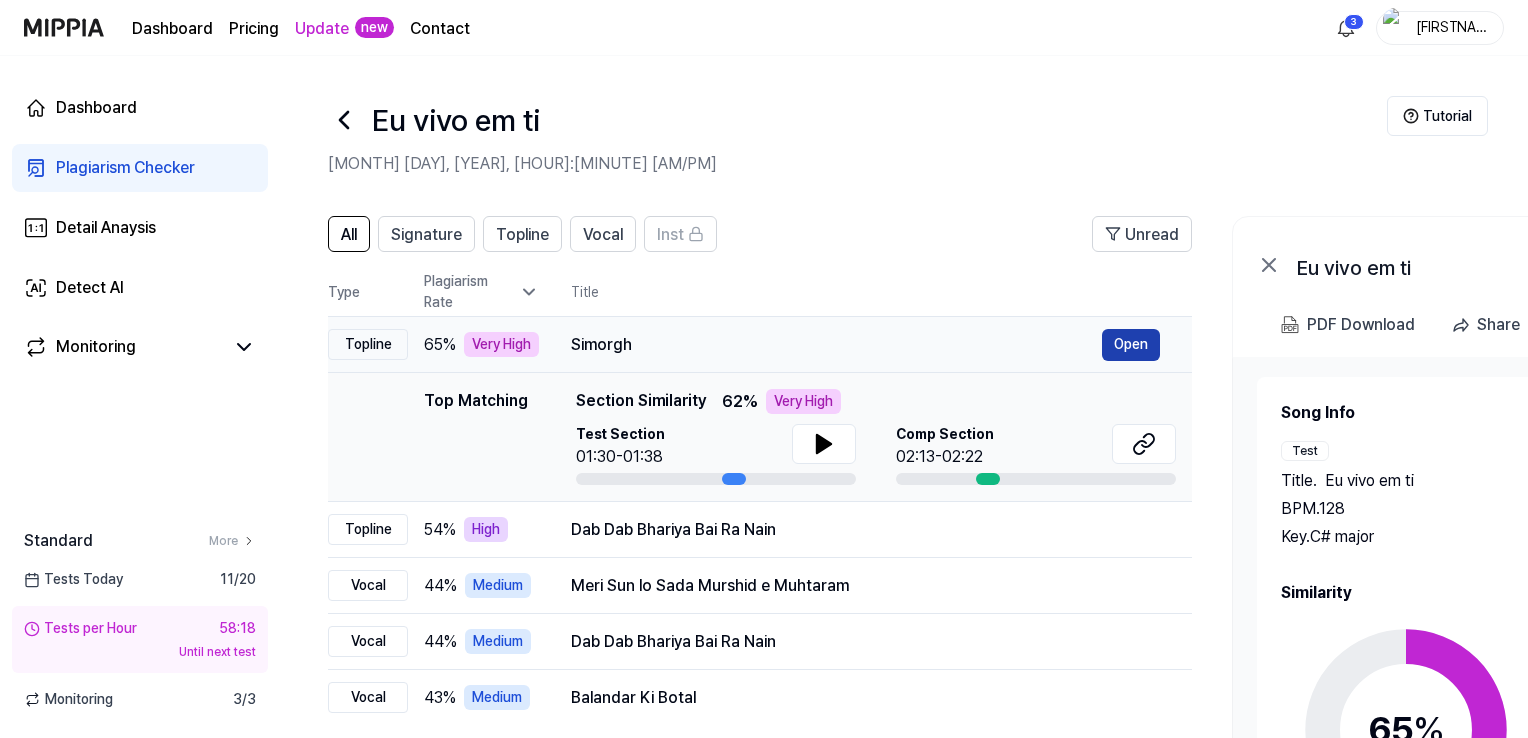 click on "Open" at bounding box center [1131, 345] 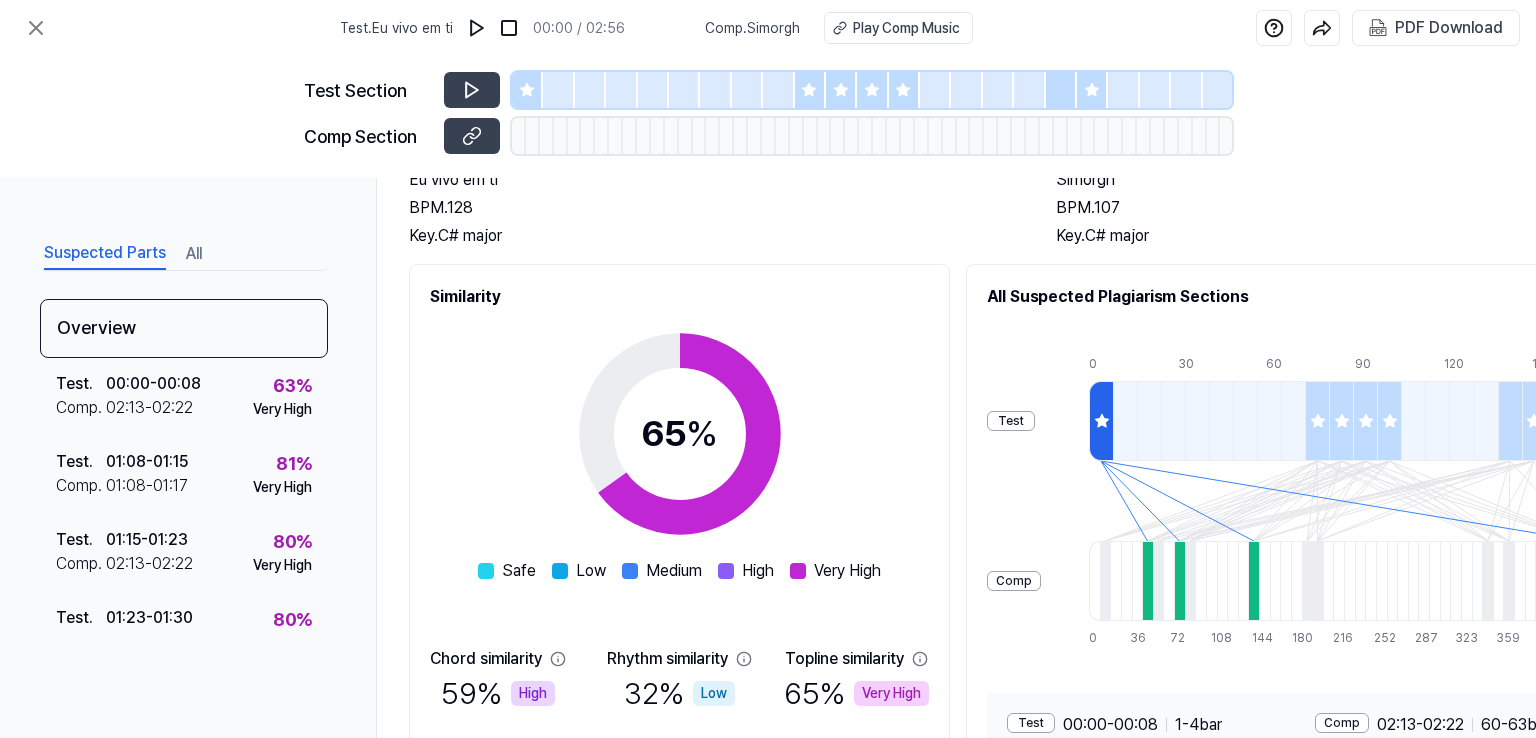 scroll, scrollTop: 200, scrollLeft: 0, axis: vertical 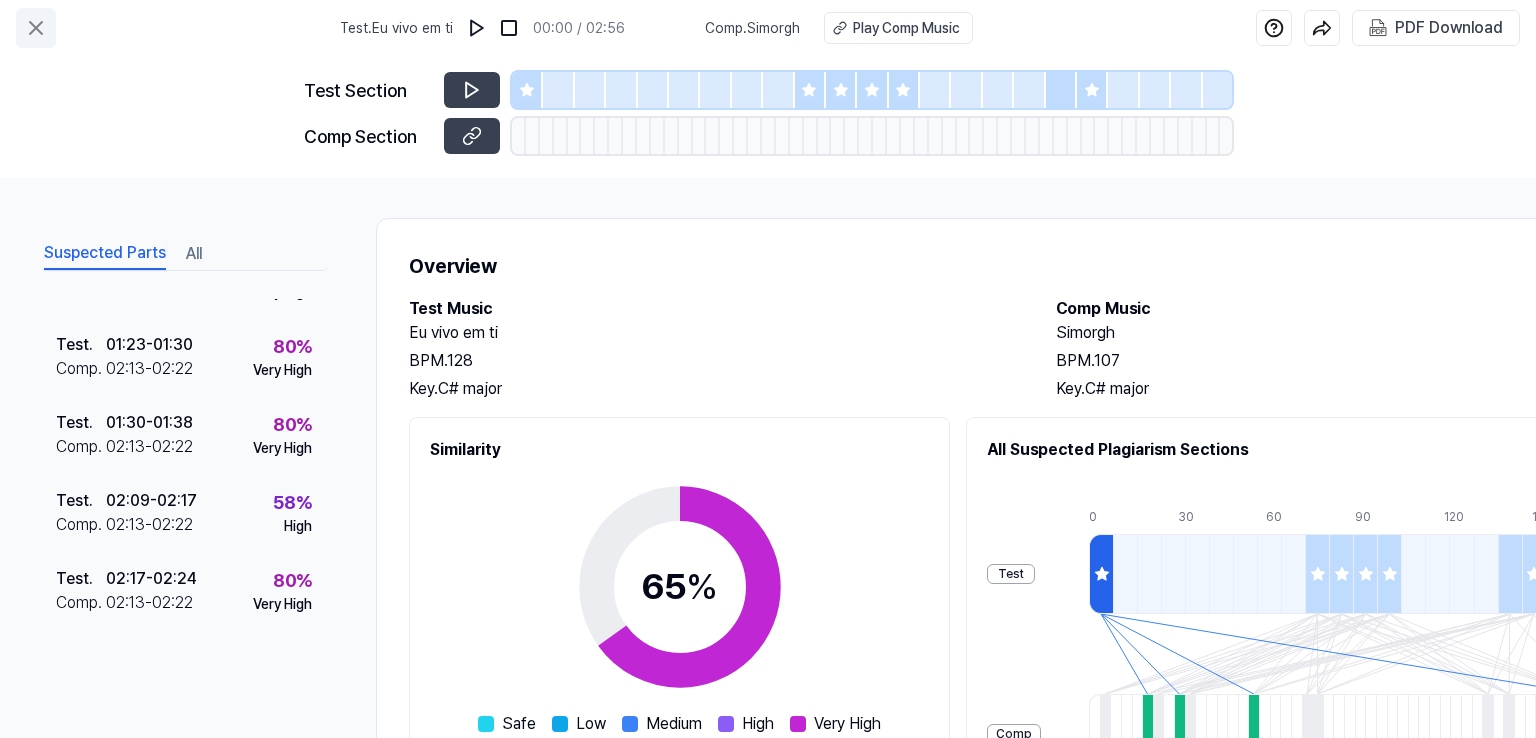 click 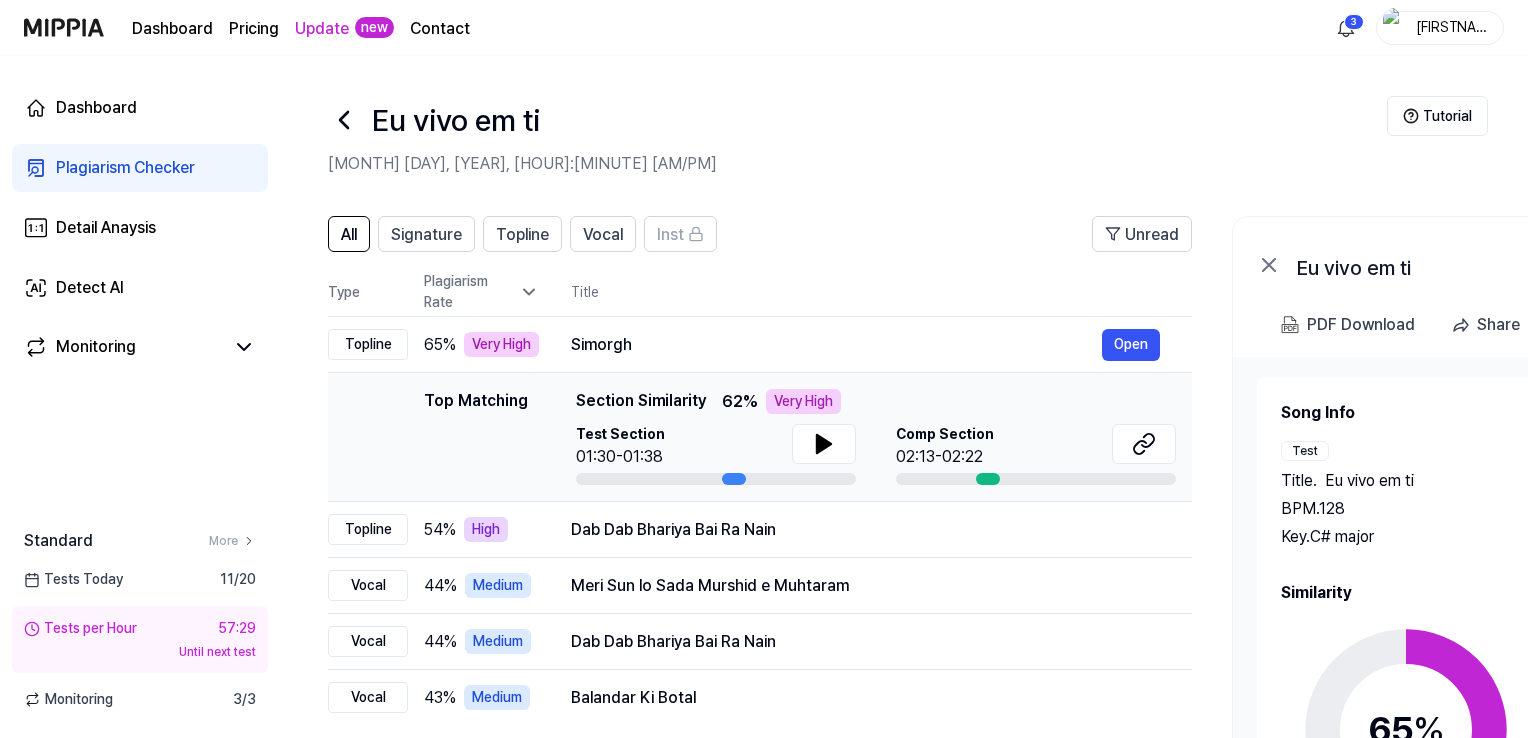 click 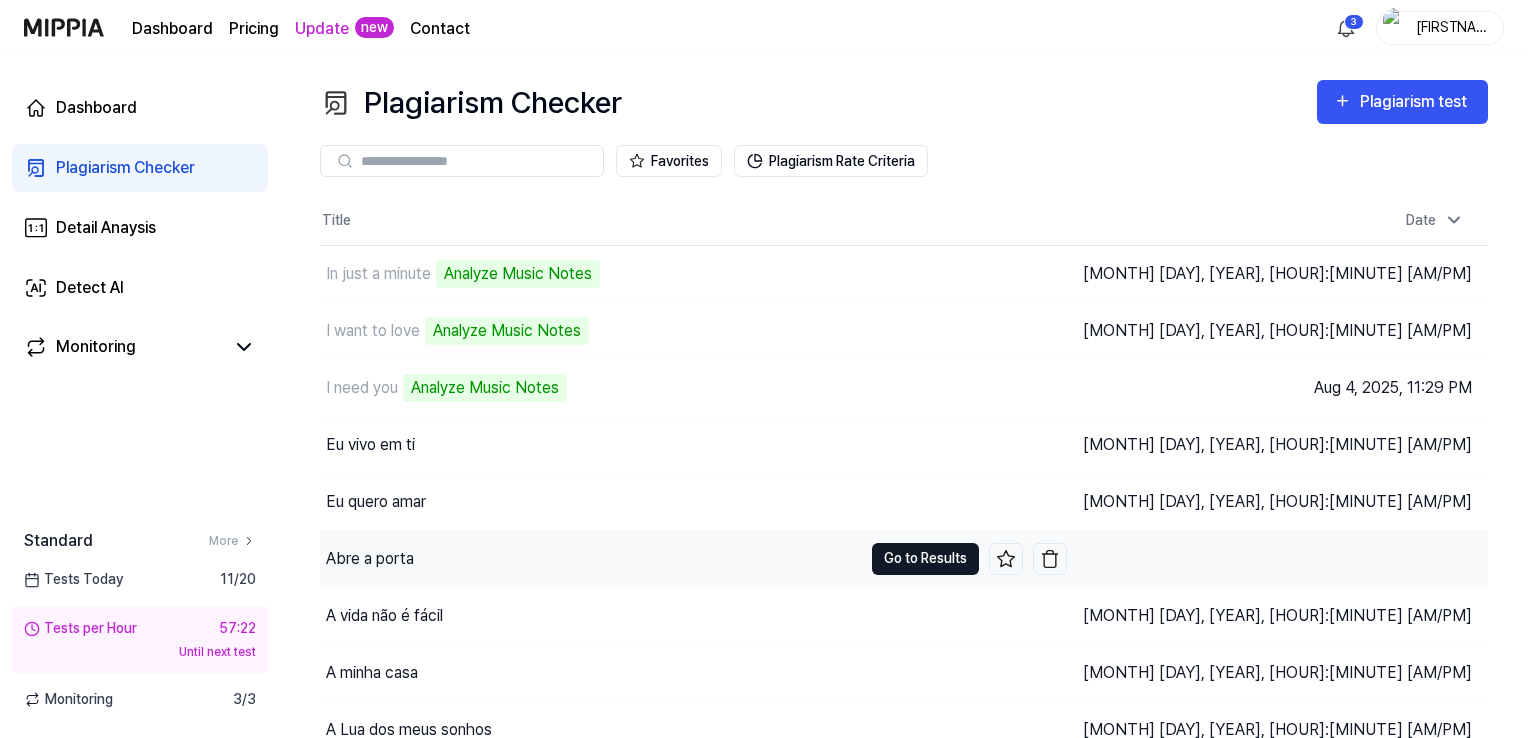 click on "Go to Results" at bounding box center [925, 559] 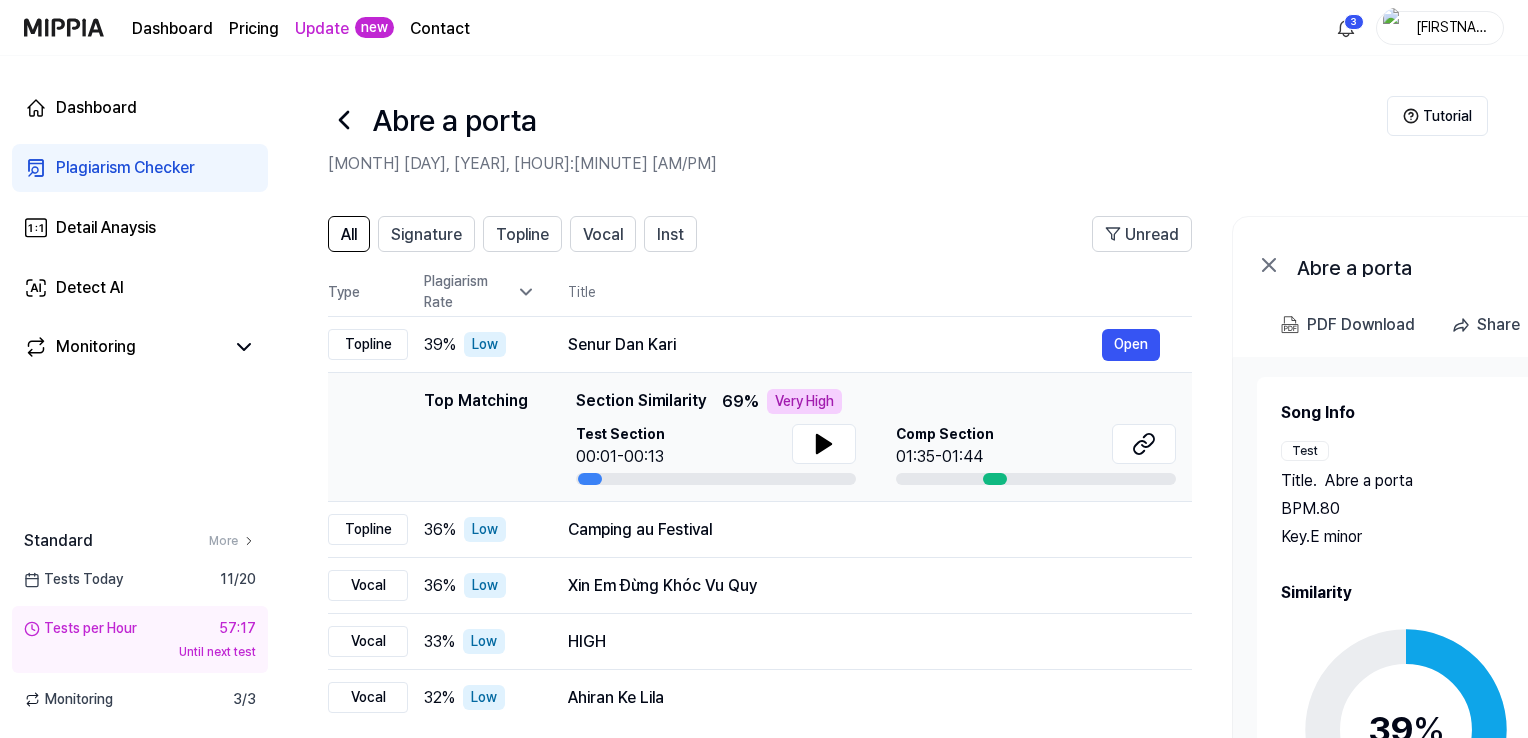 click 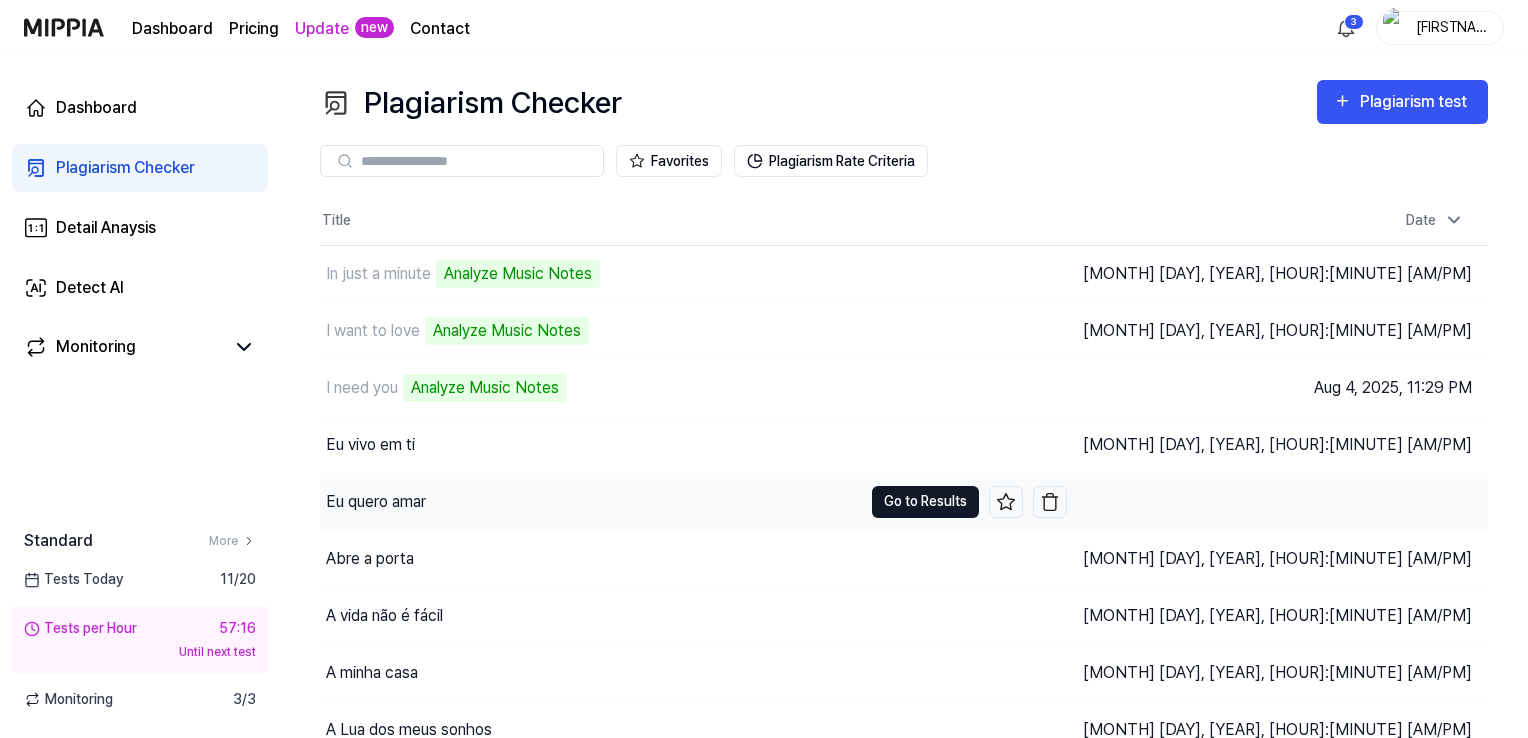 click on "Go to Results" at bounding box center [925, 502] 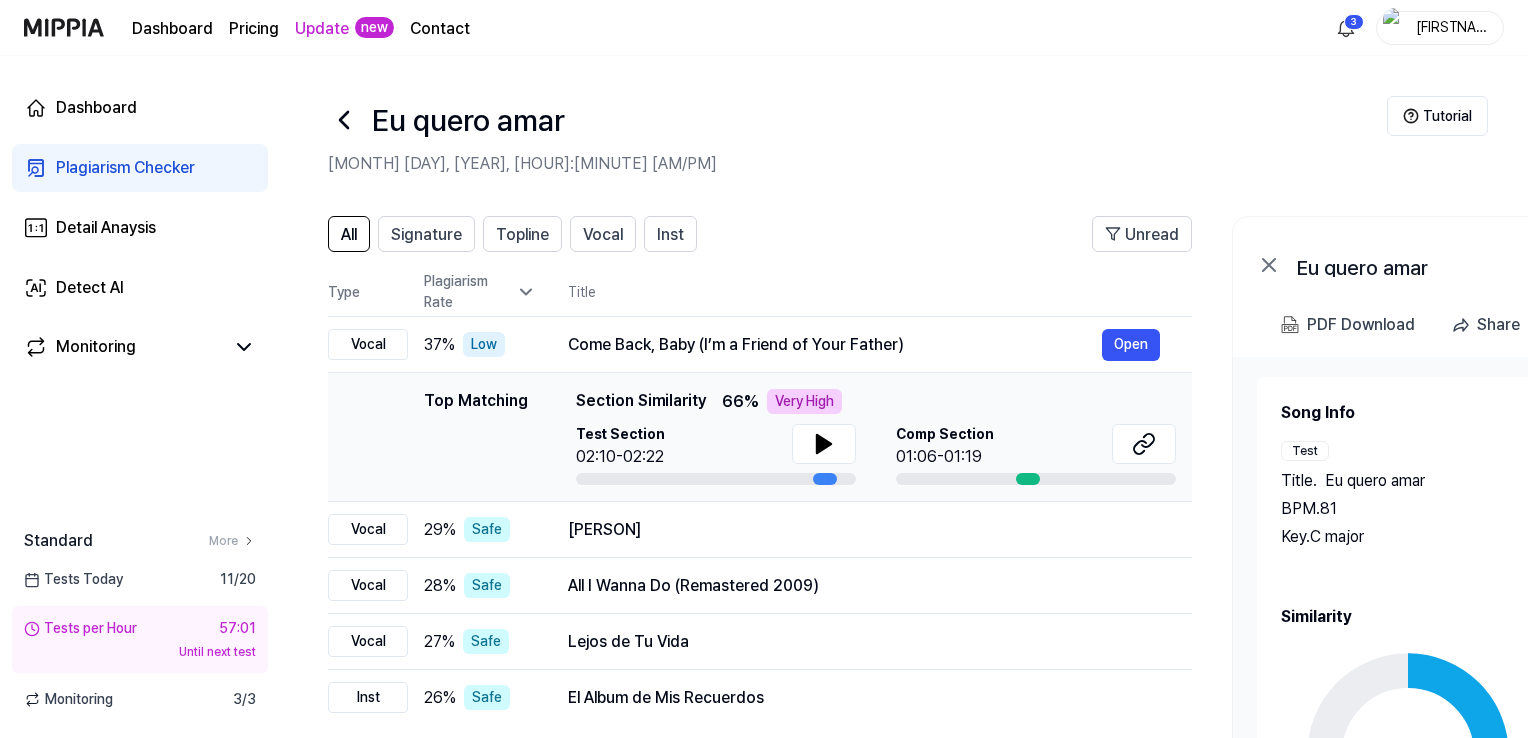 click 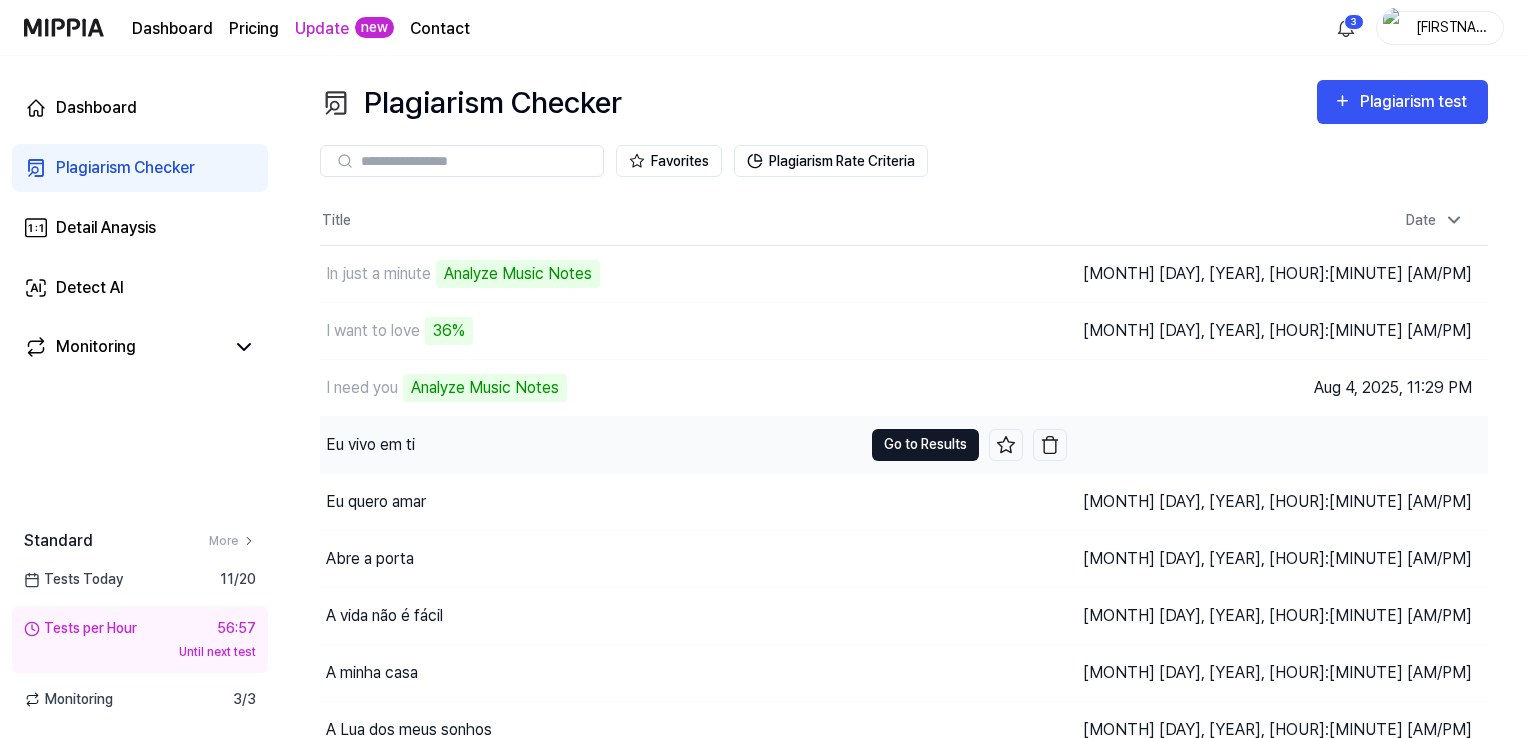 click on "Go to Results" at bounding box center [925, 445] 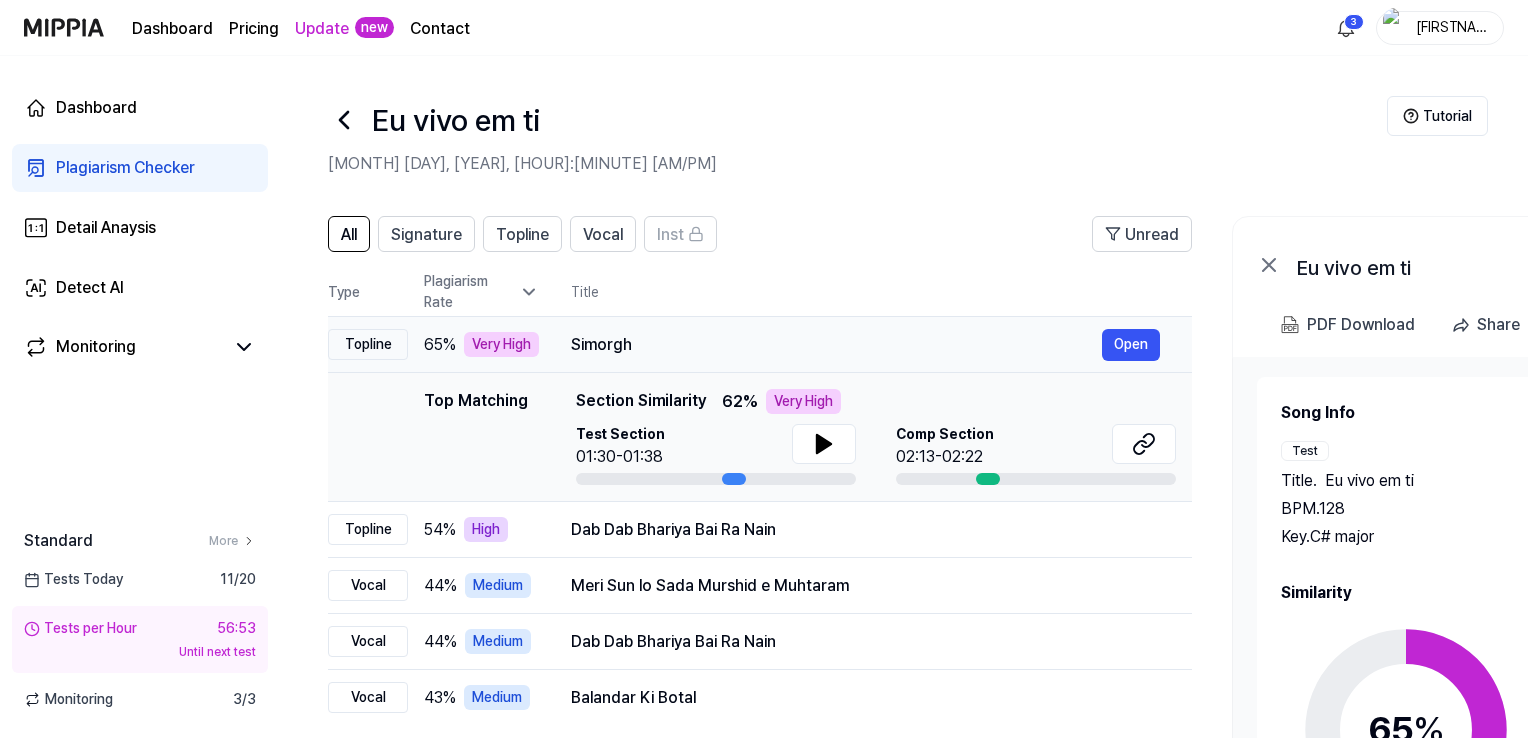 drag, startPoint x: 574, startPoint y: 342, endPoint x: 650, endPoint y: 342, distance: 76 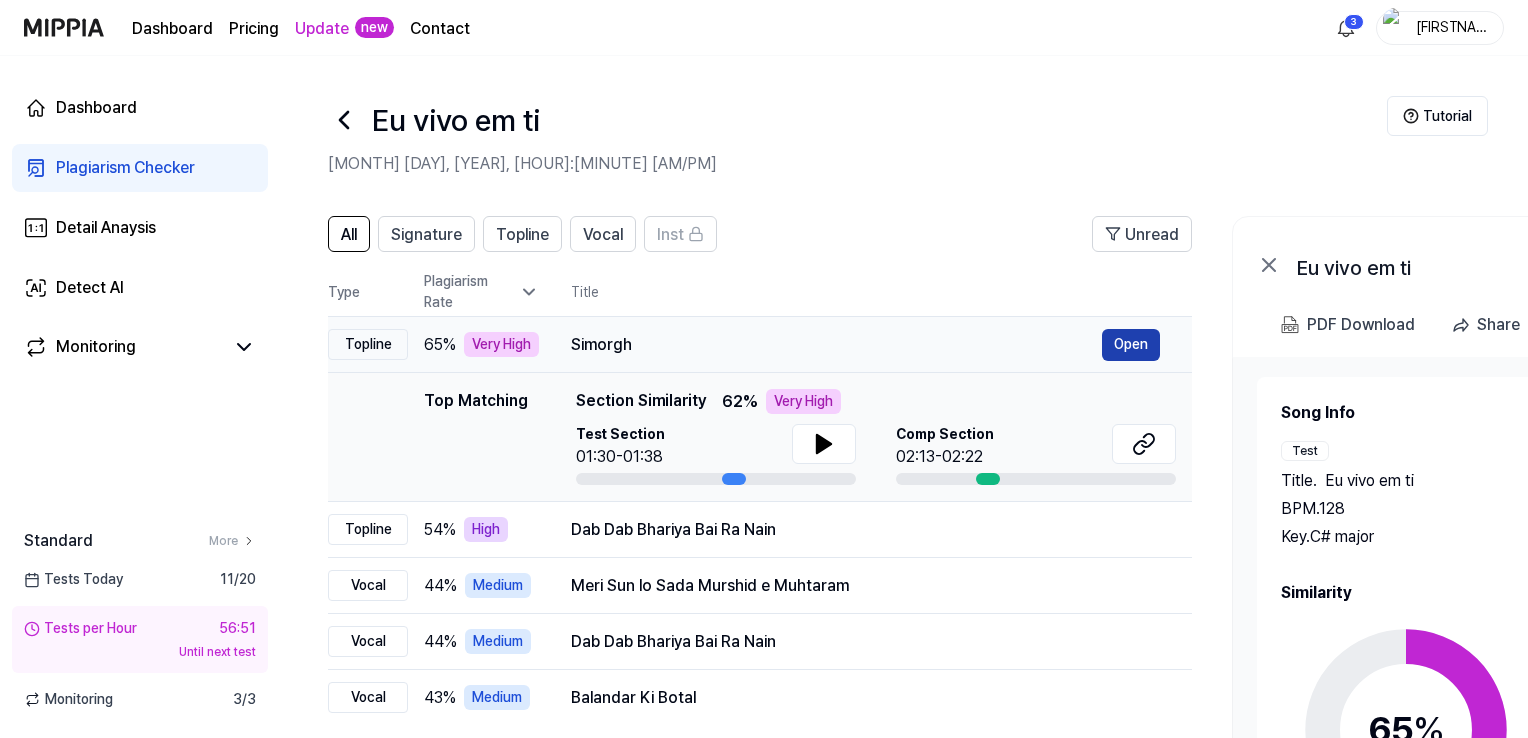 click on "Open" at bounding box center (1131, 345) 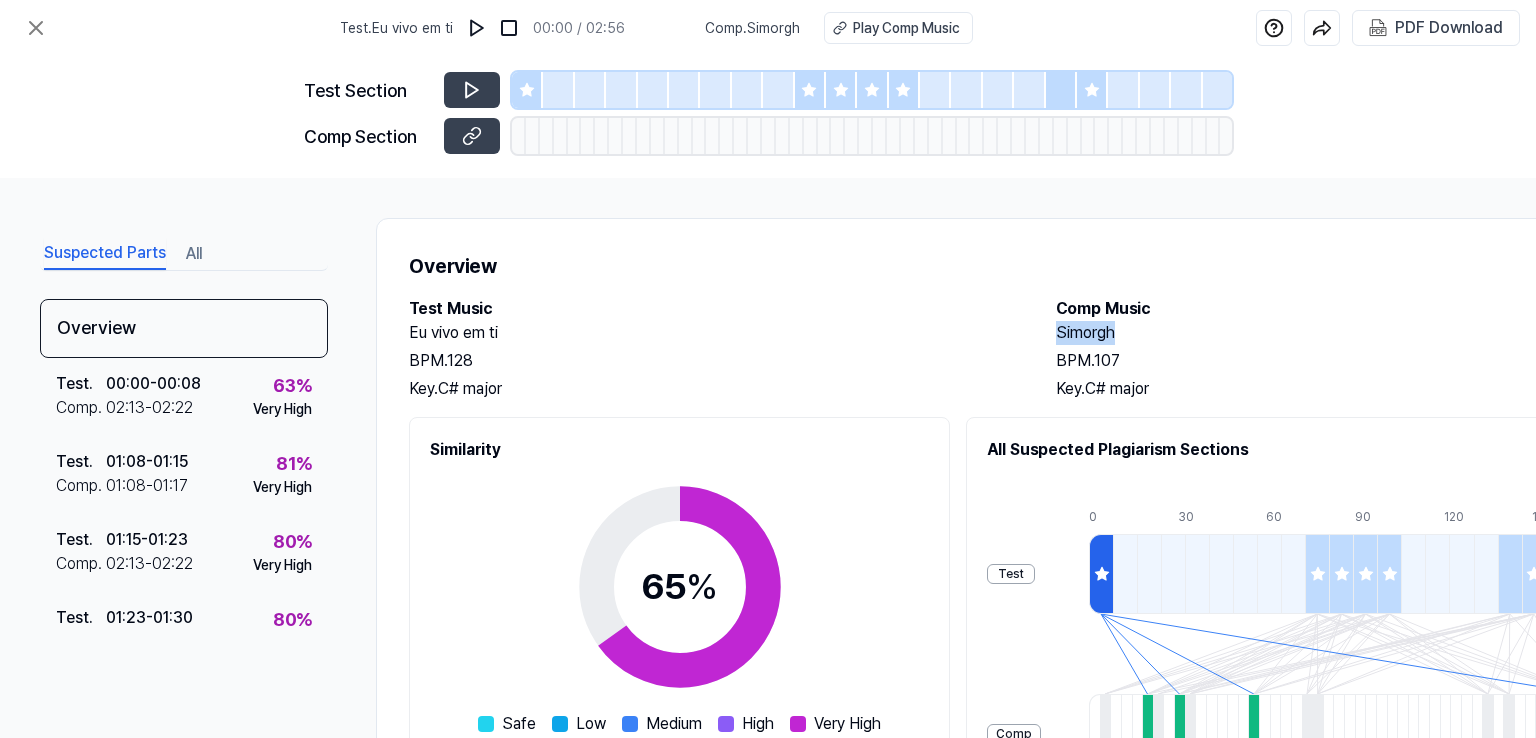 drag, startPoint x: 1119, startPoint y: 337, endPoint x: 1076, endPoint y: 335, distance: 43.046486 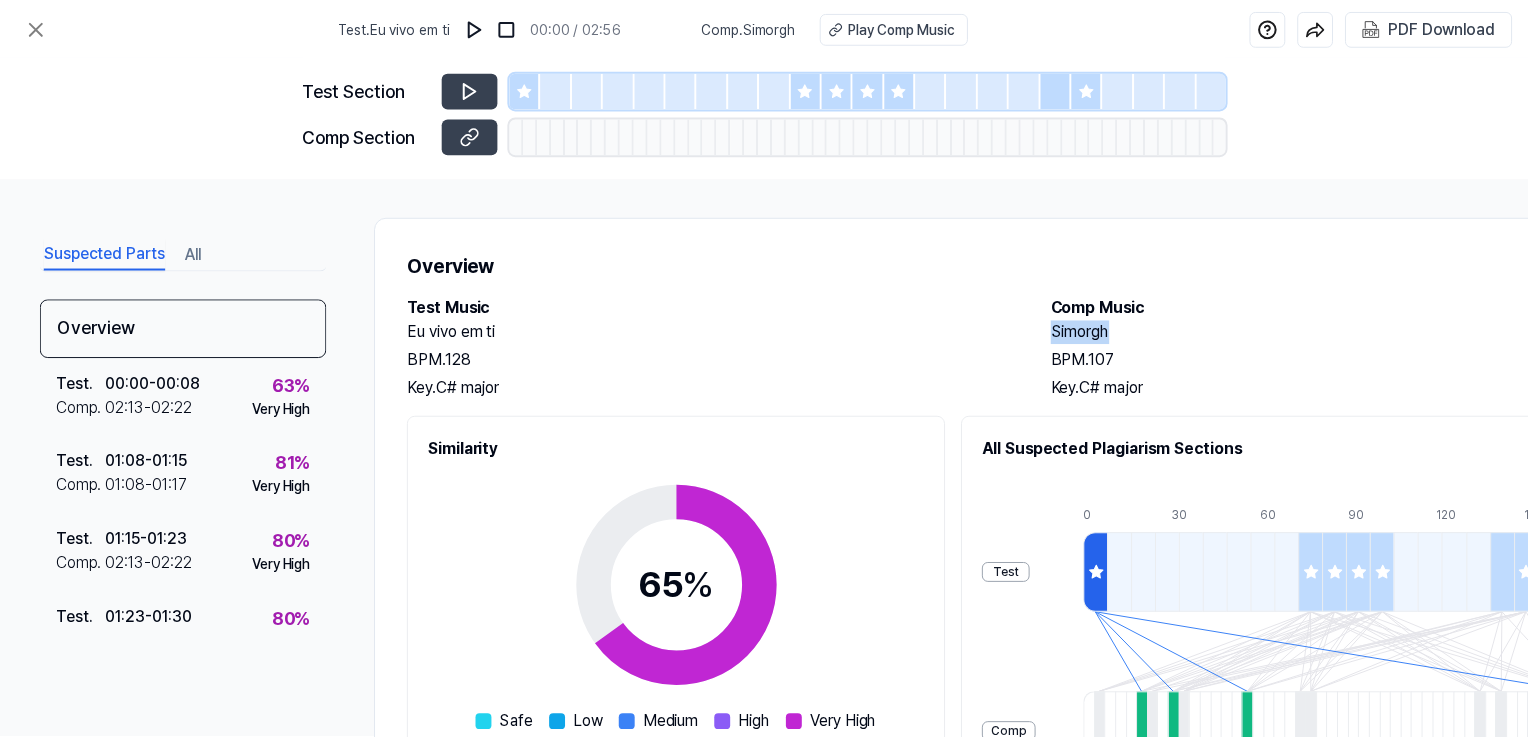 scroll, scrollTop: 0, scrollLeft: 0, axis: both 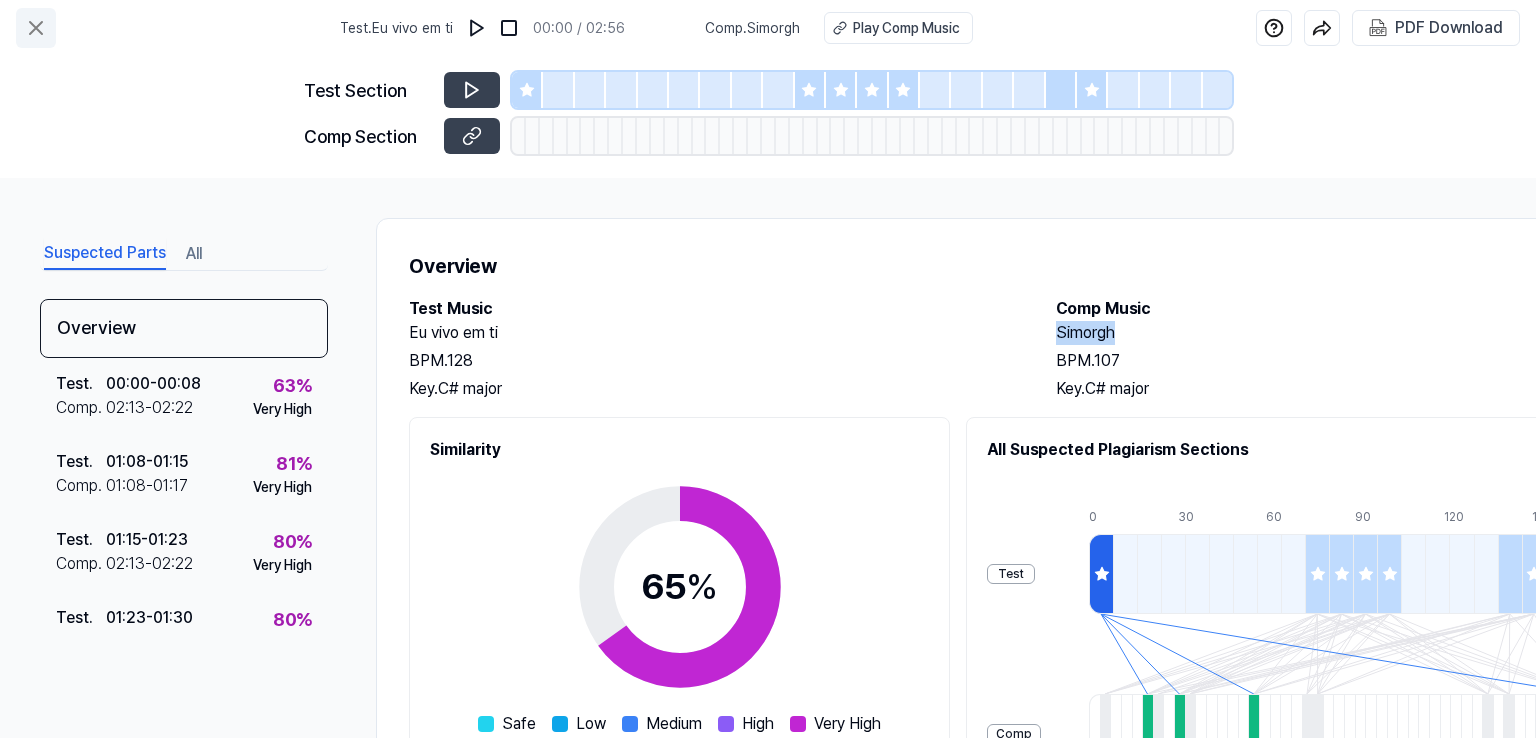 click 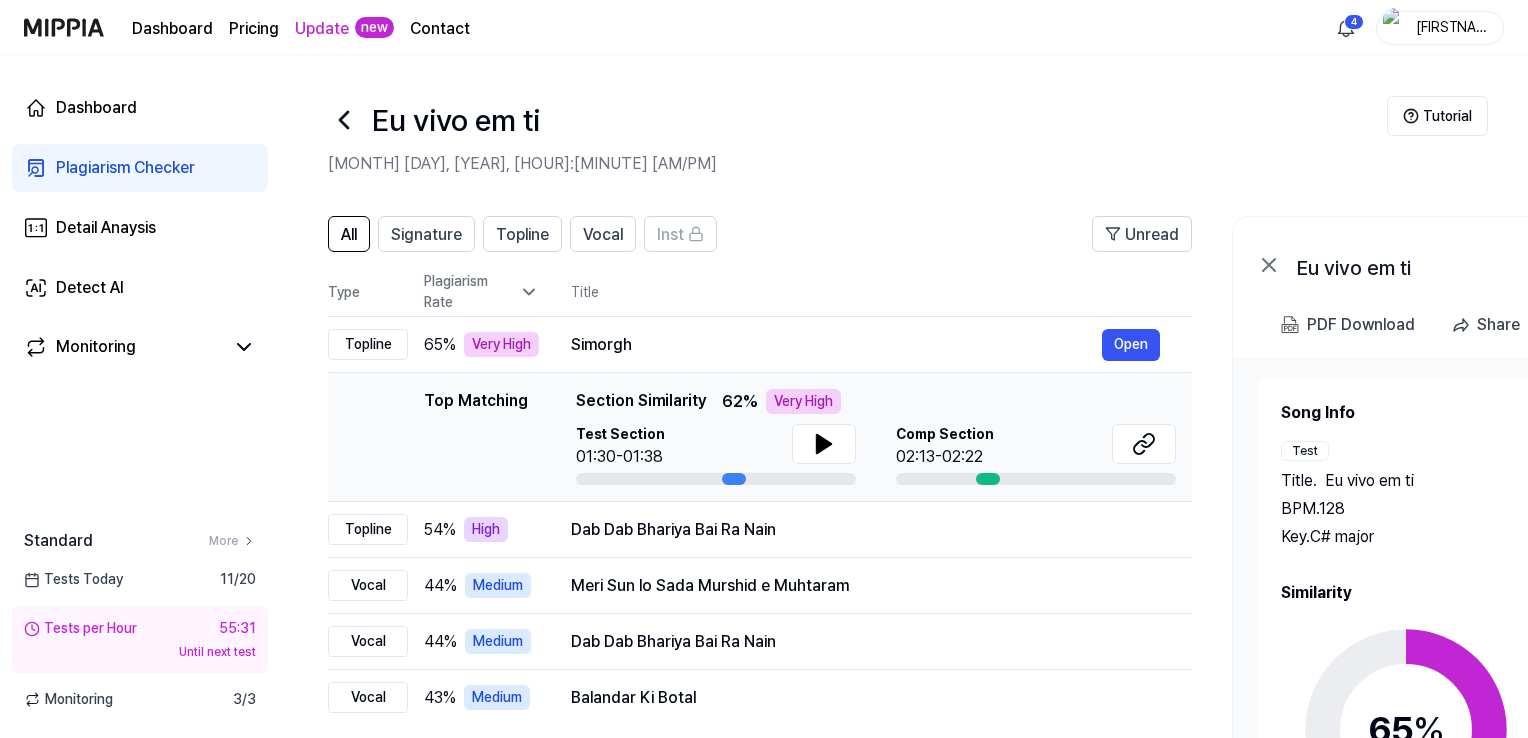 click 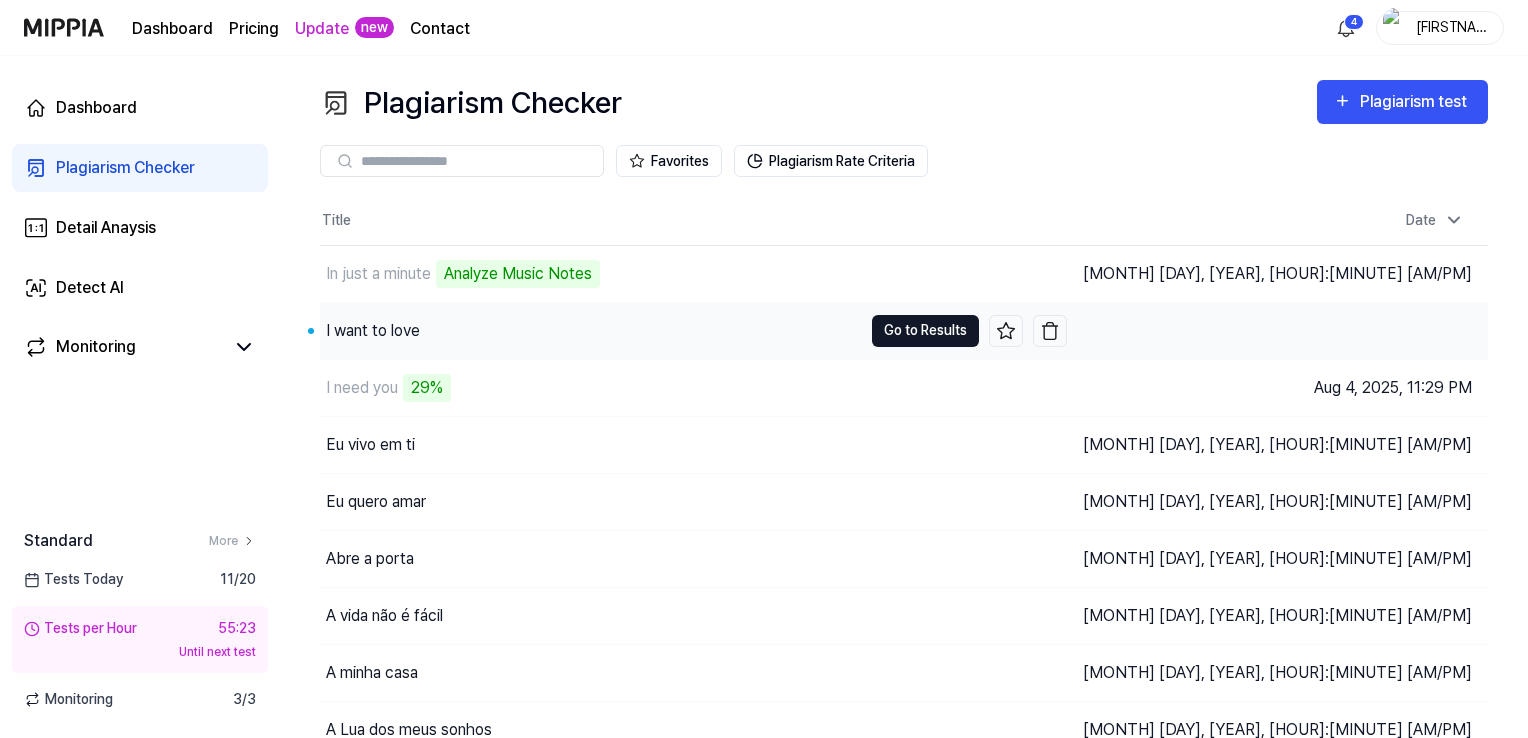 click on "Go to Results" at bounding box center (925, 331) 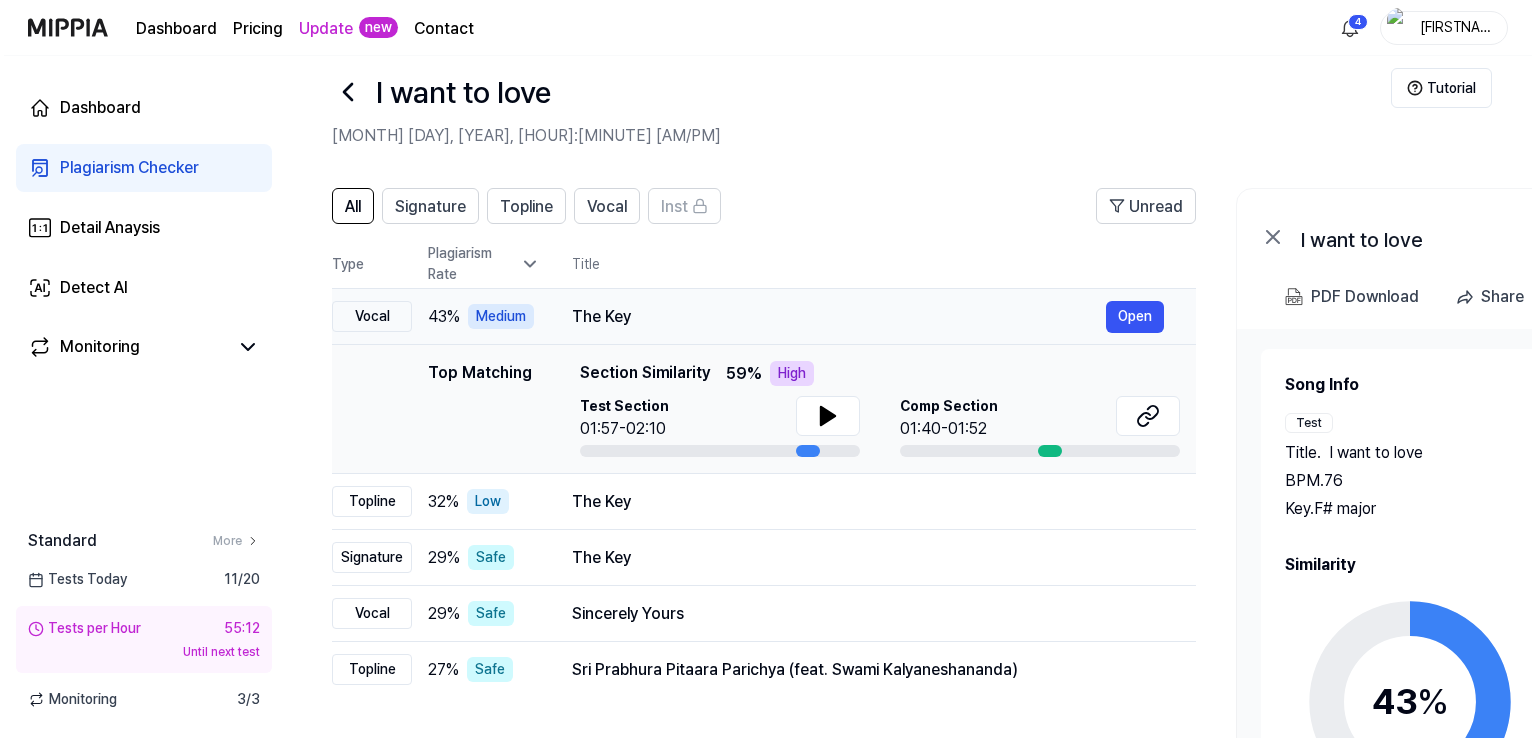 scroll, scrollTop: 0, scrollLeft: 0, axis: both 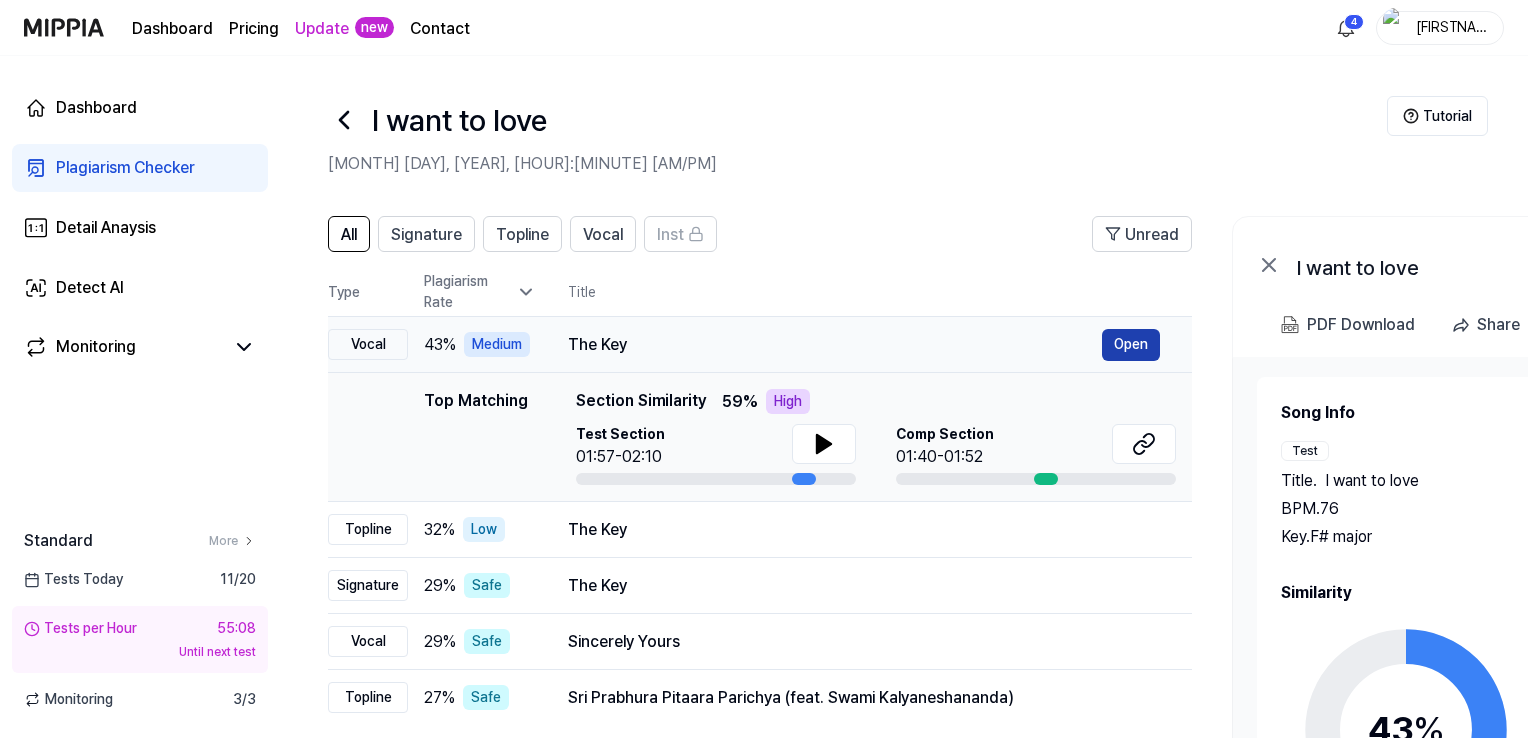 click on "Open" at bounding box center [1131, 345] 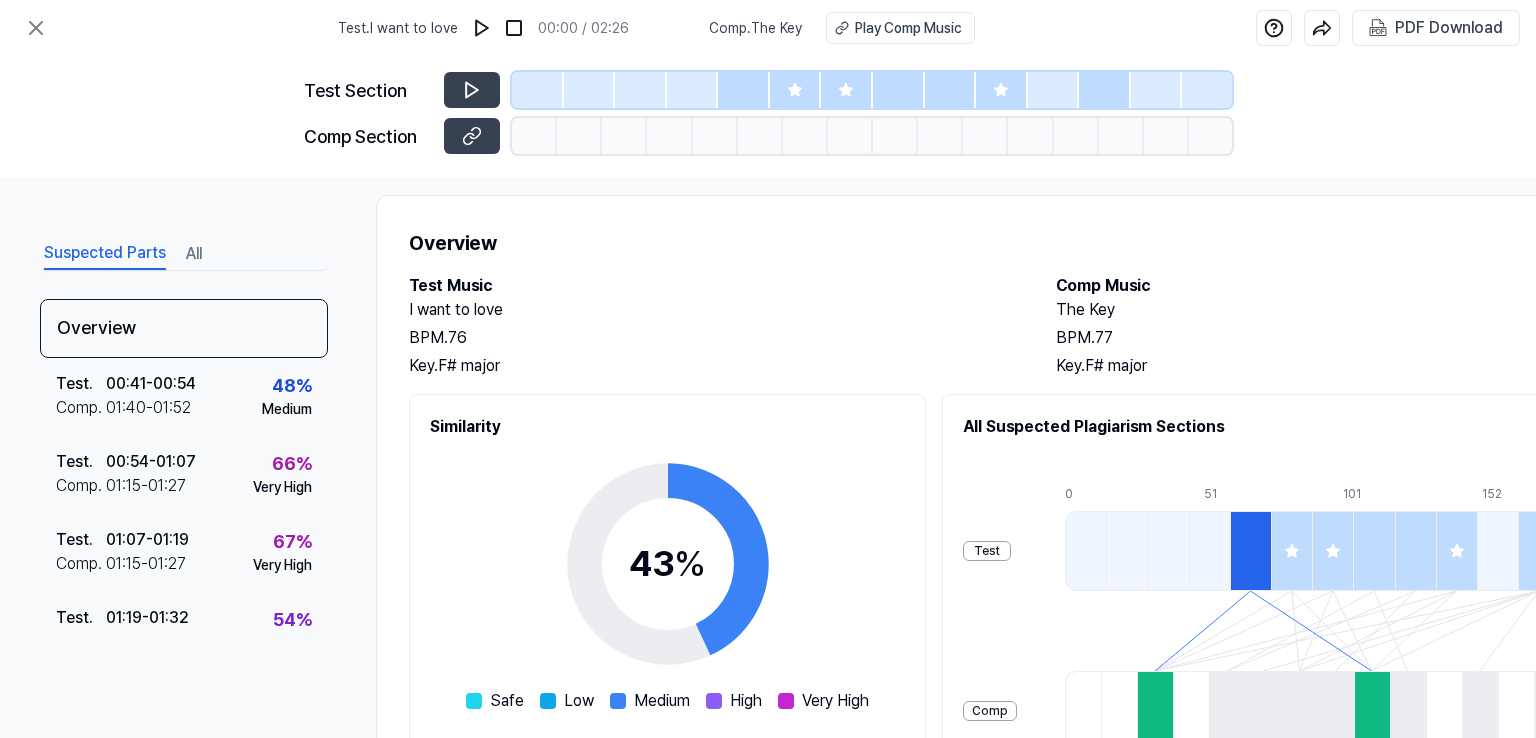 scroll, scrollTop: 0, scrollLeft: 0, axis: both 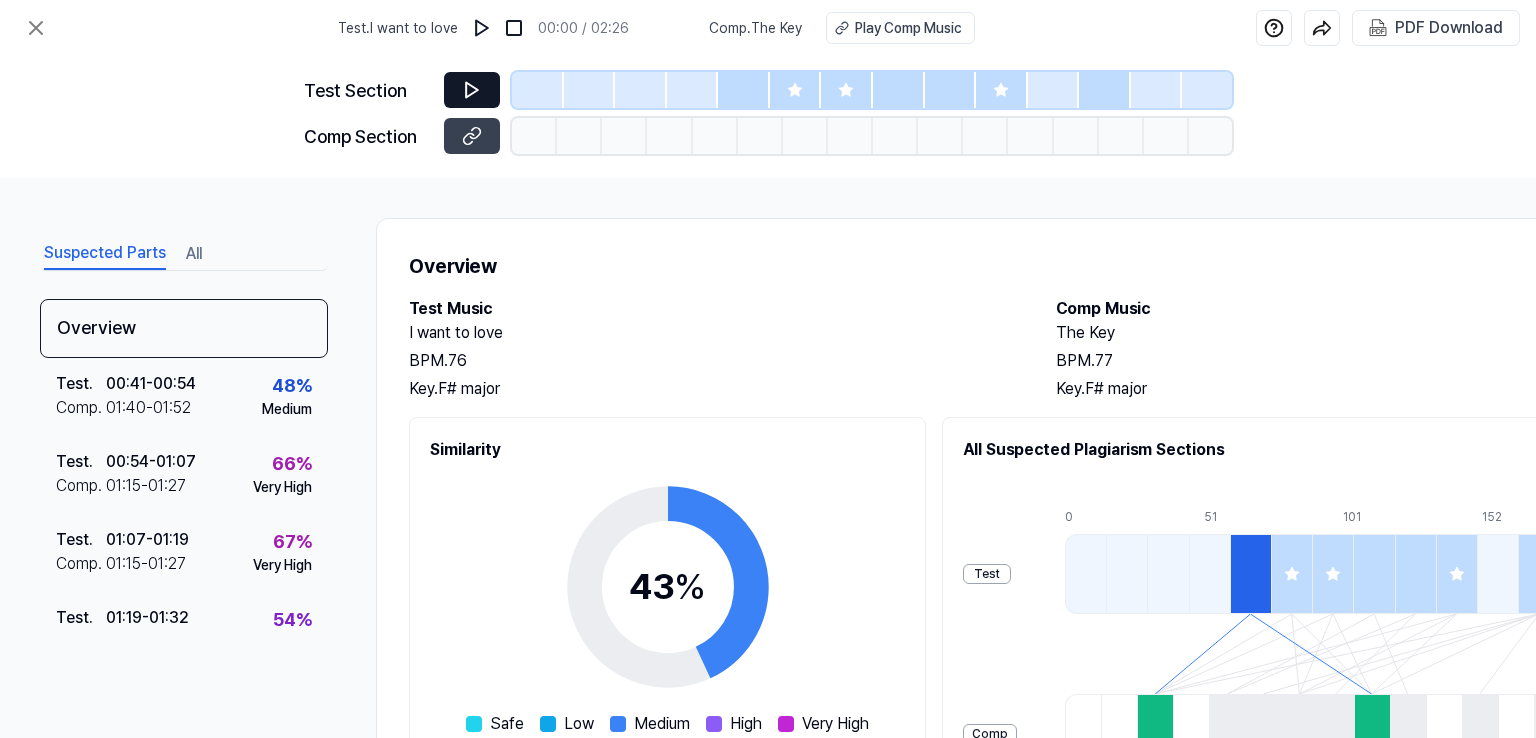 click 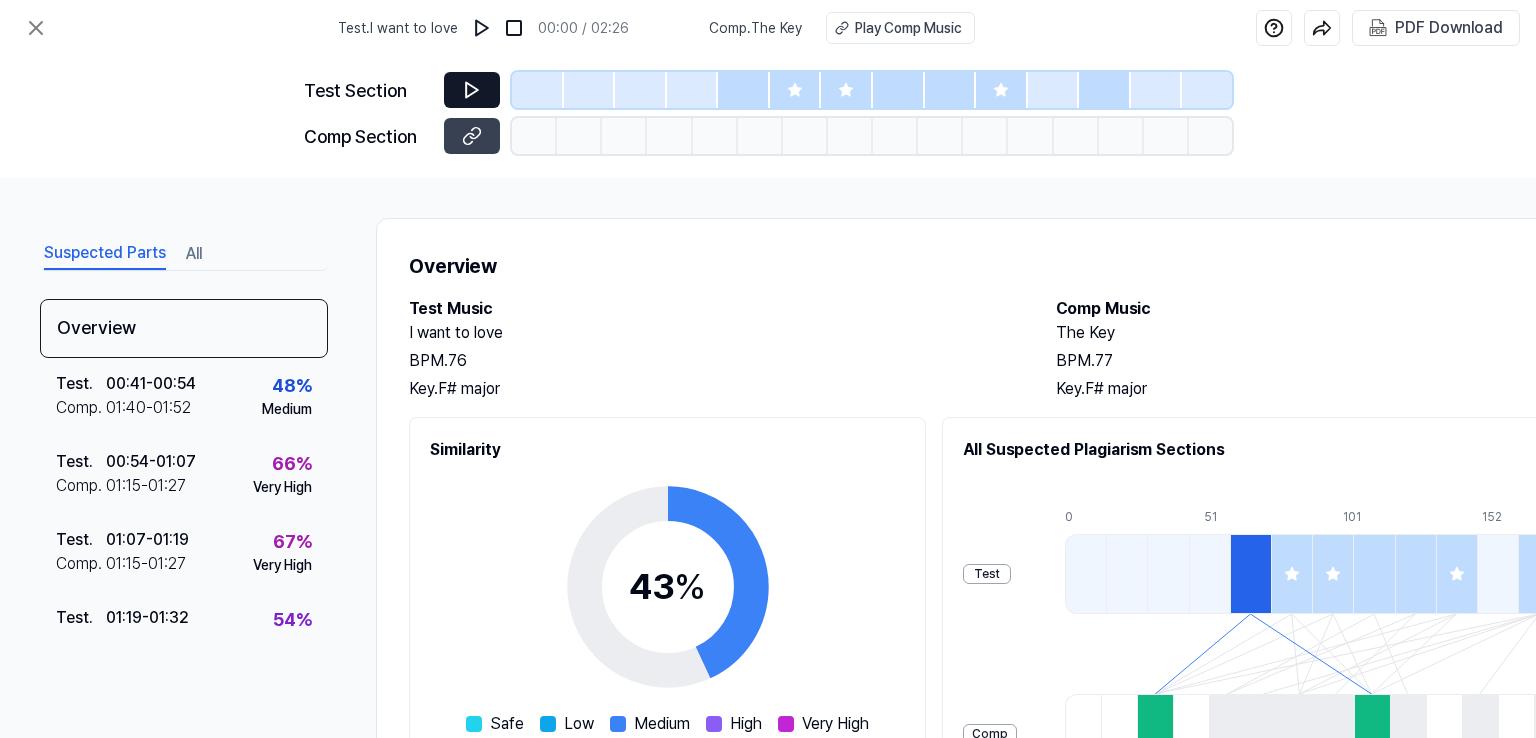 click 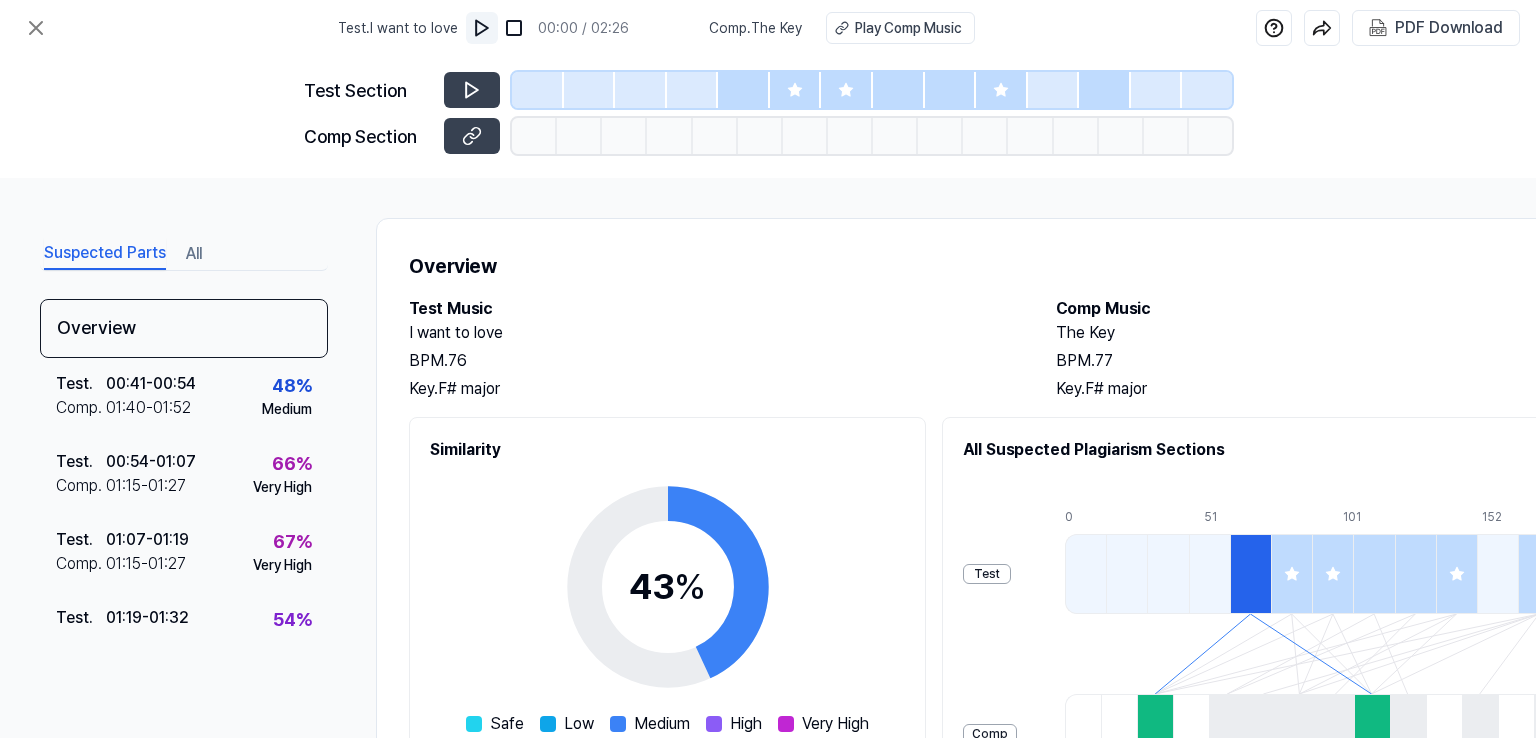 click at bounding box center [482, 28] 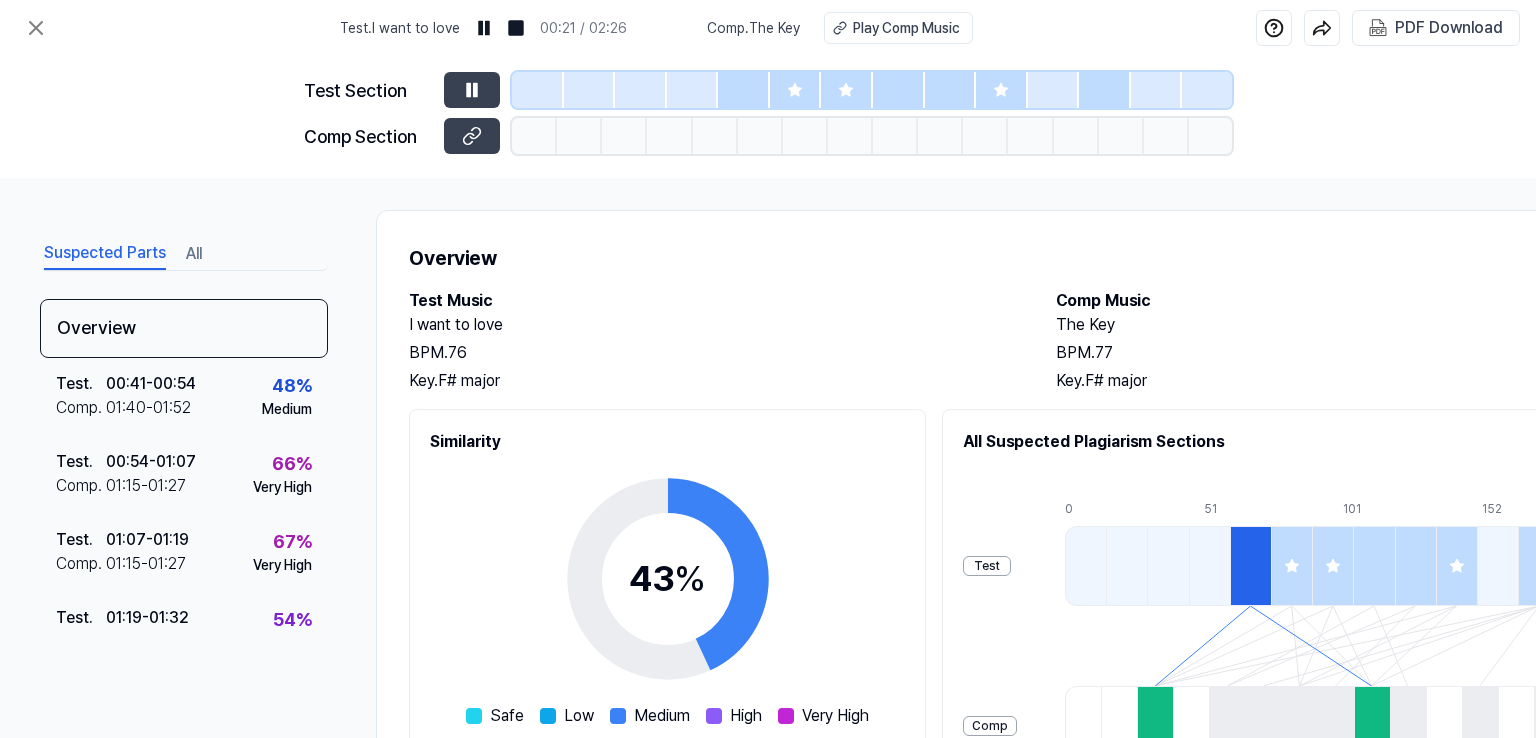 scroll, scrollTop: 0, scrollLeft: 0, axis: both 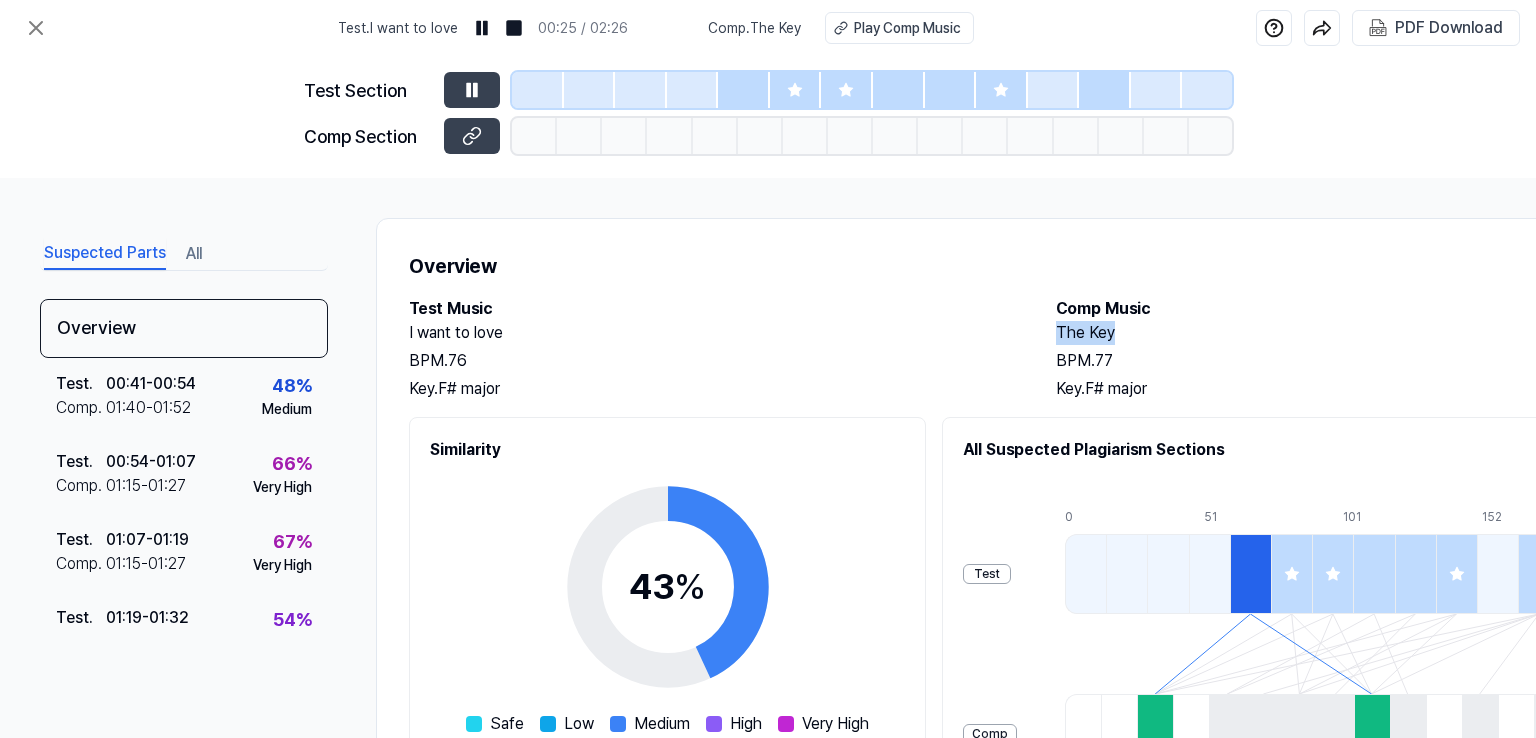 drag, startPoint x: 1056, startPoint y: 331, endPoint x: 1116, endPoint y: 331, distance: 60 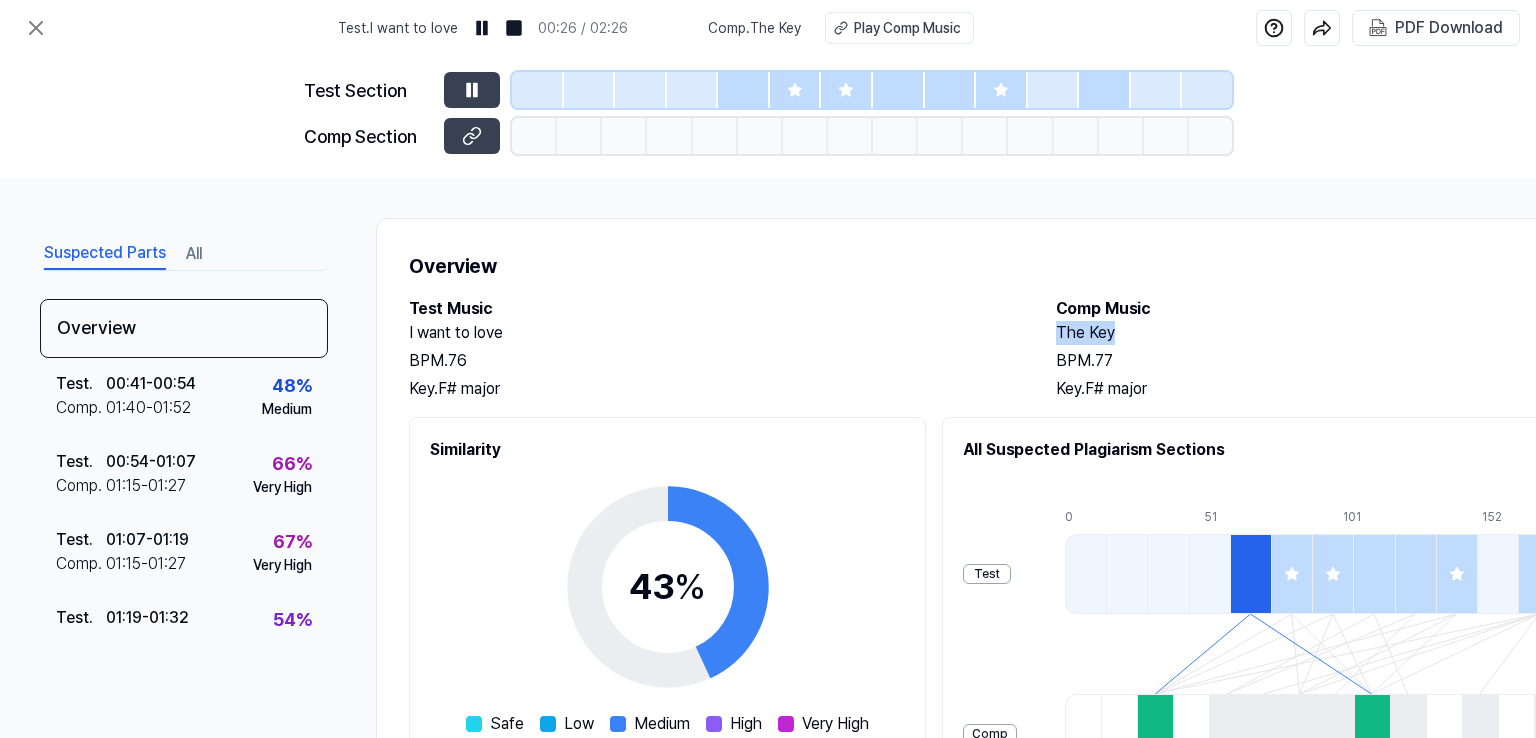 copy on "The Key" 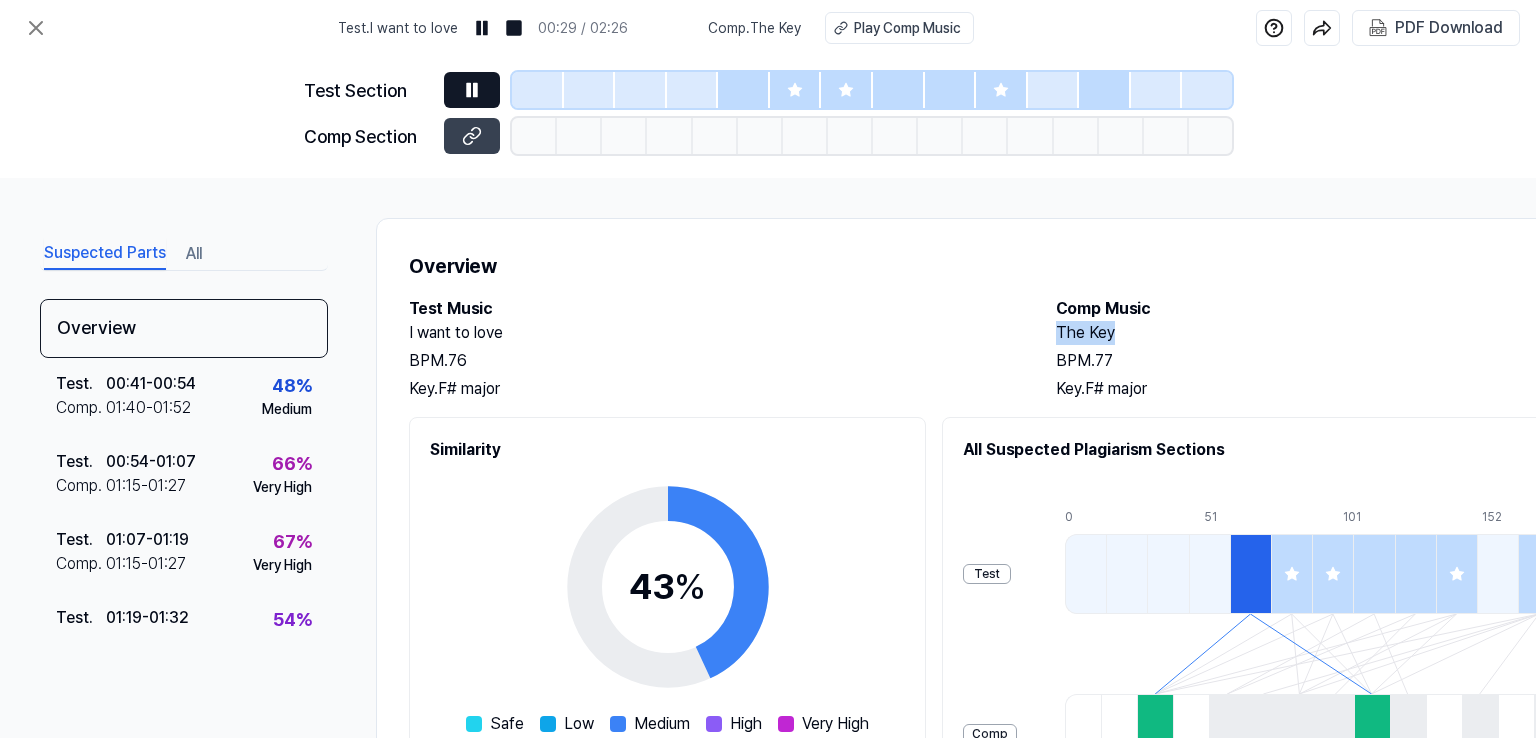 click 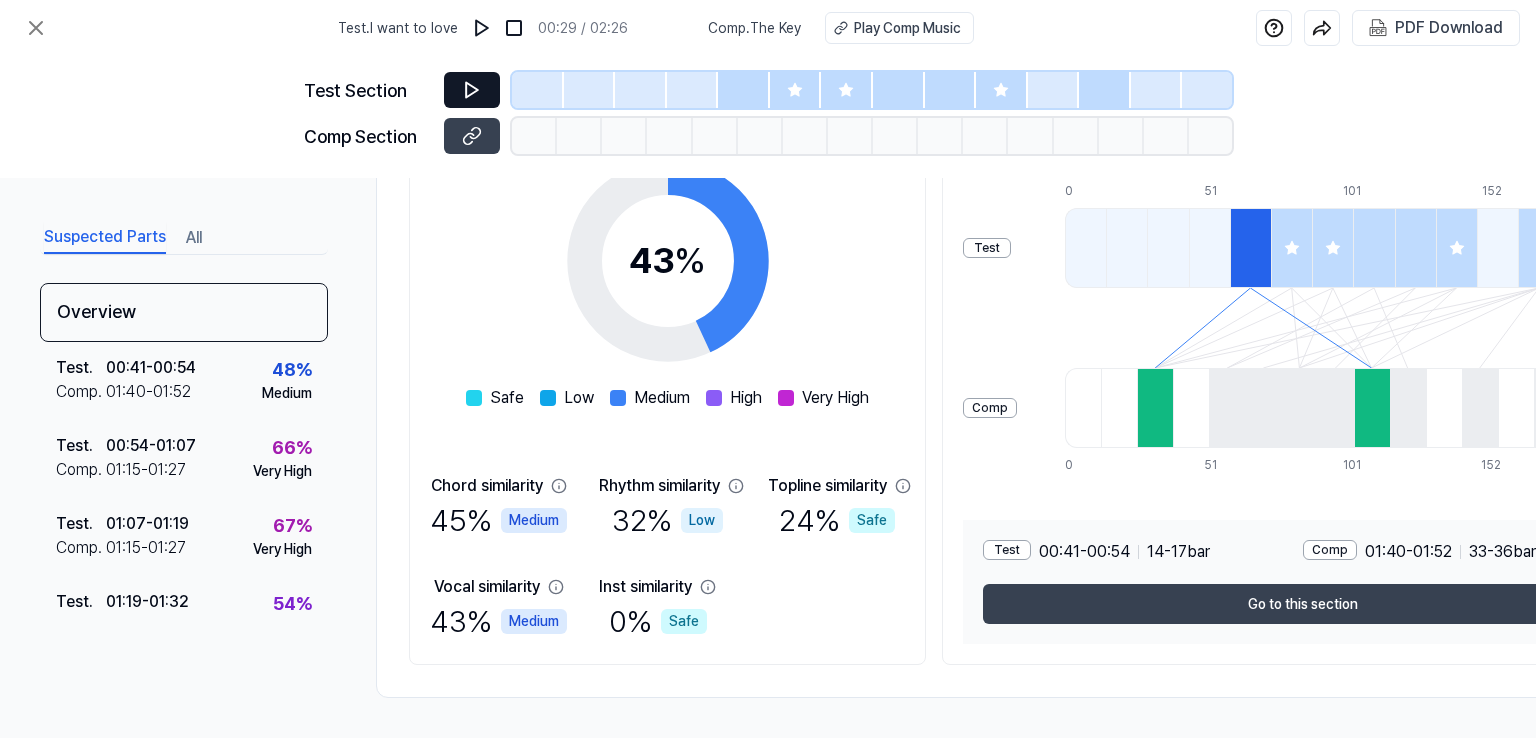 scroll, scrollTop: 333, scrollLeft: 0, axis: vertical 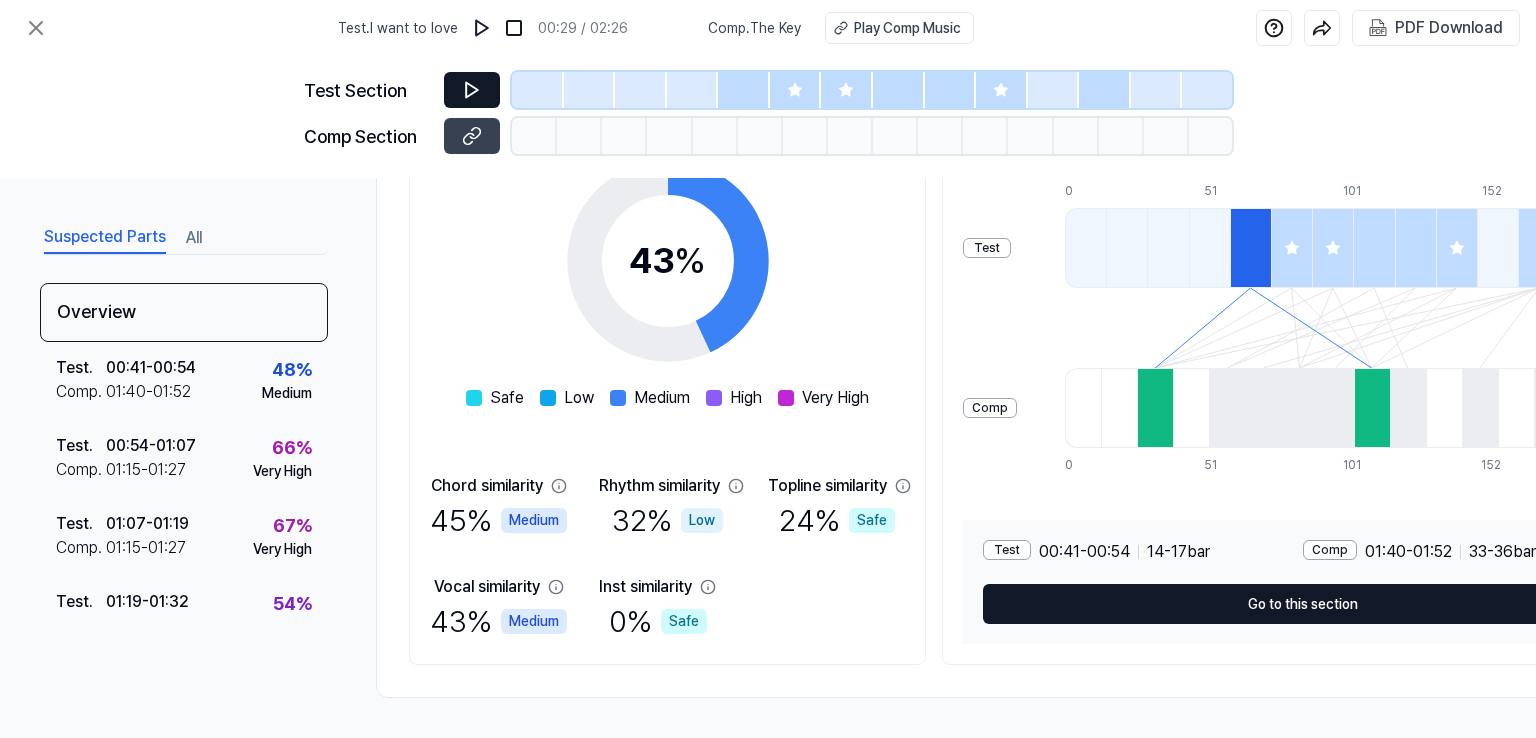 click on "Go to this section" at bounding box center [1302, 604] 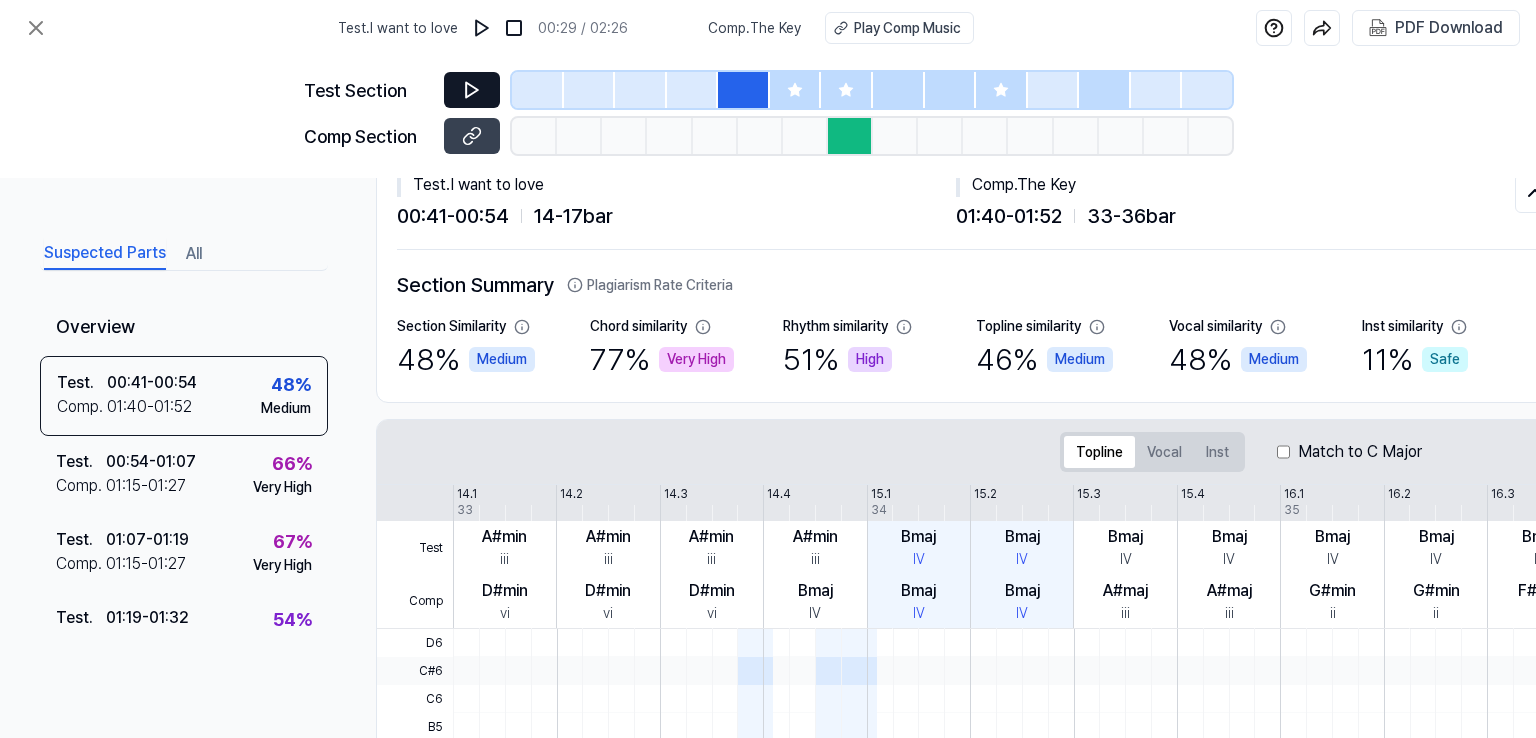 scroll, scrollTop: 0, scrollLeft: 0, axis: both 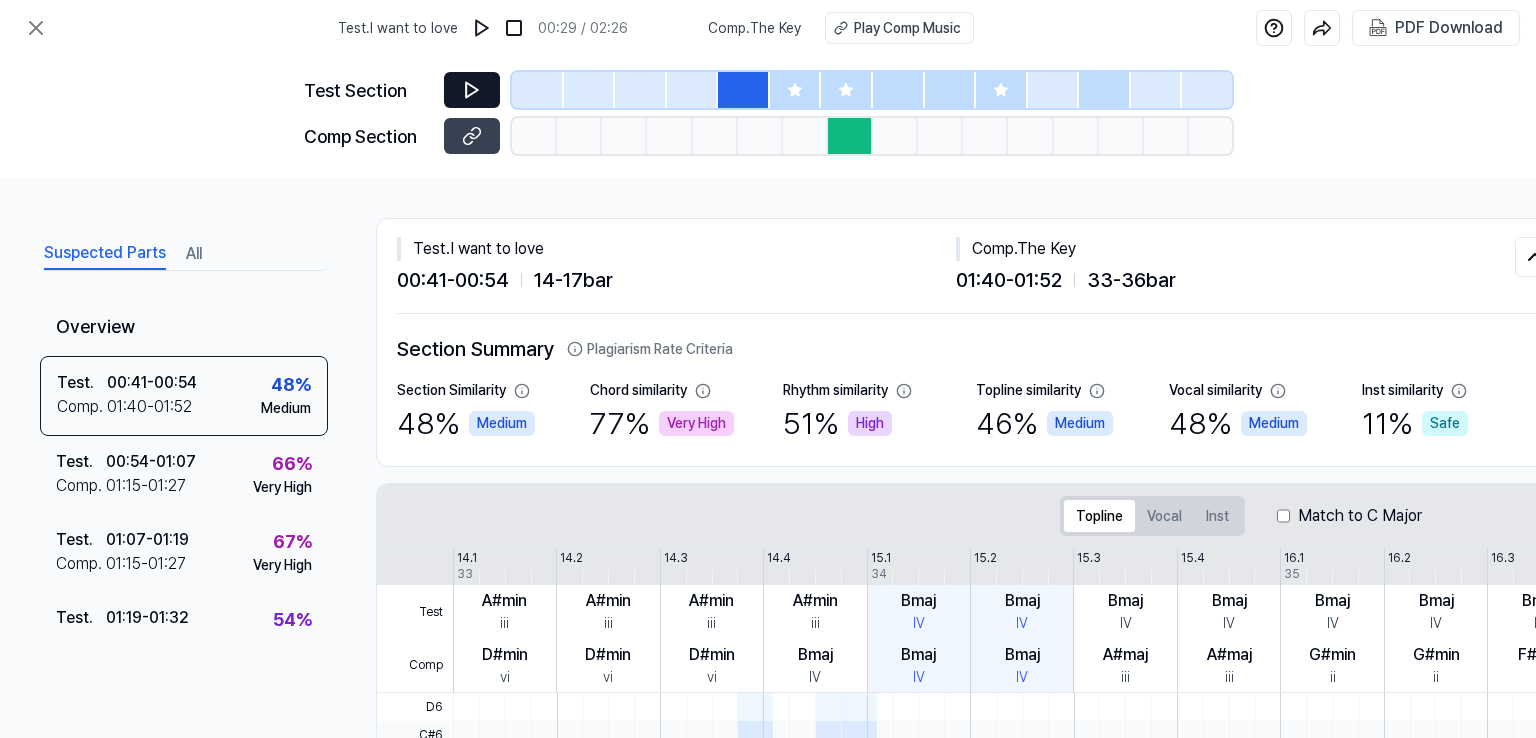 click on "All" at bounding box center [194, 254] 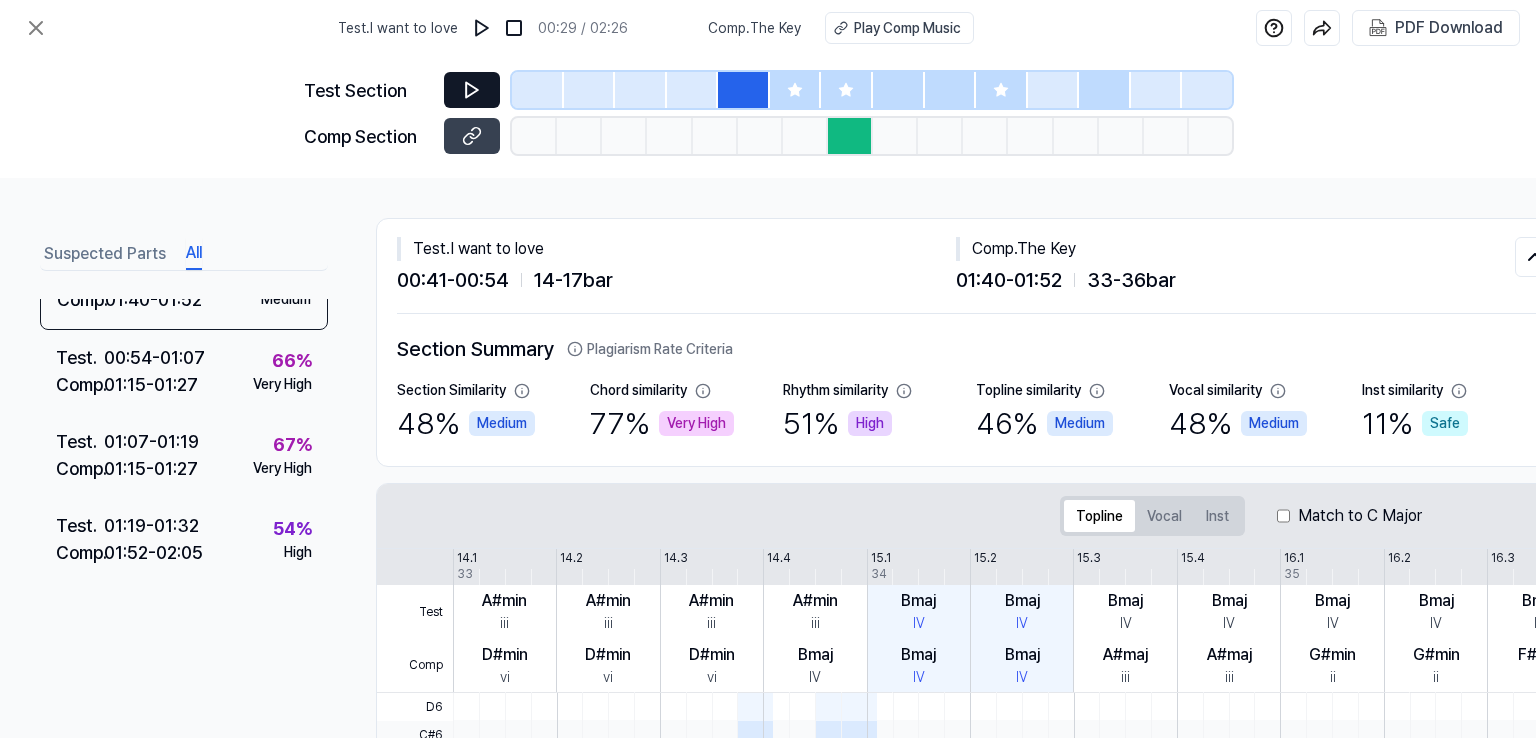 scroll, scrollTop: 242, scrollLeft: 0, axis: vertical 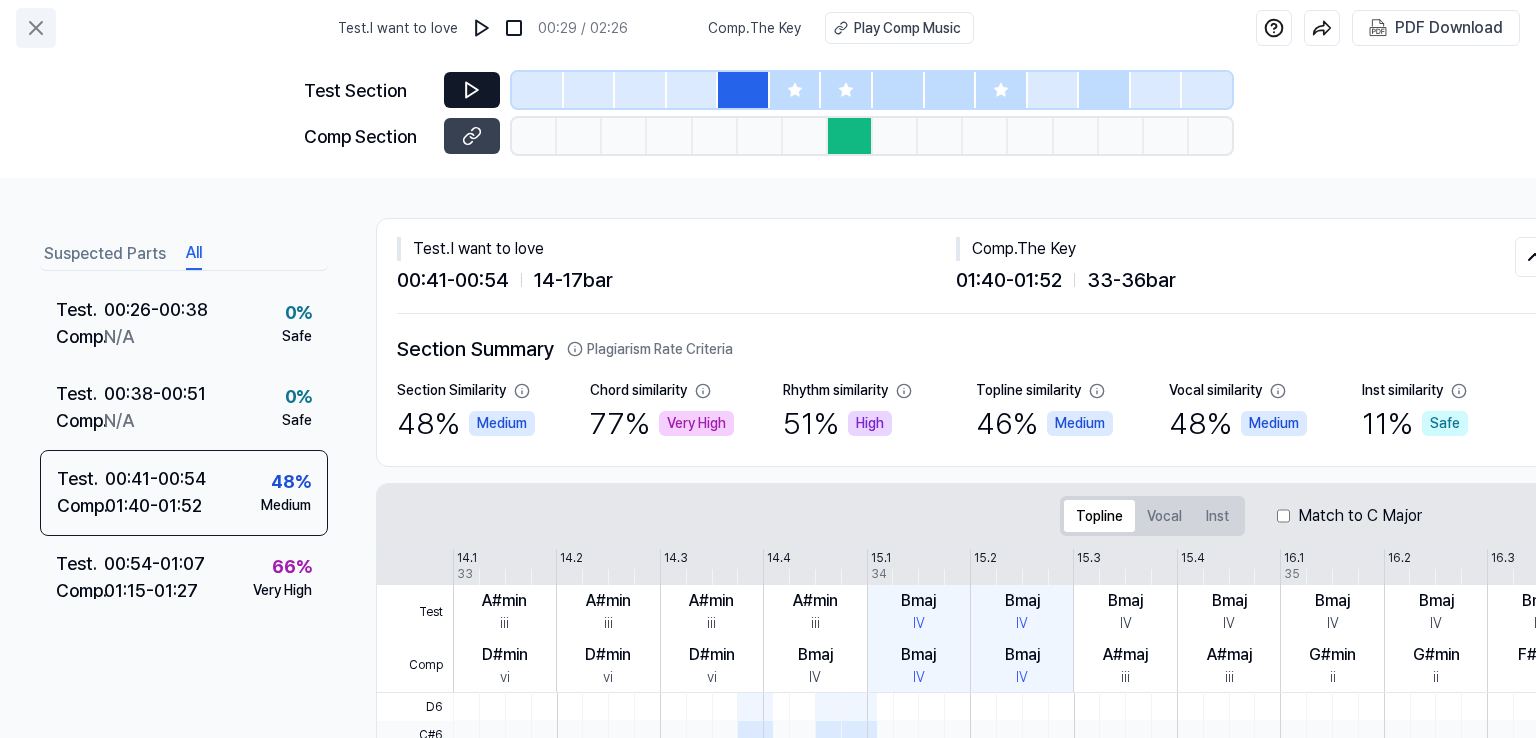 click 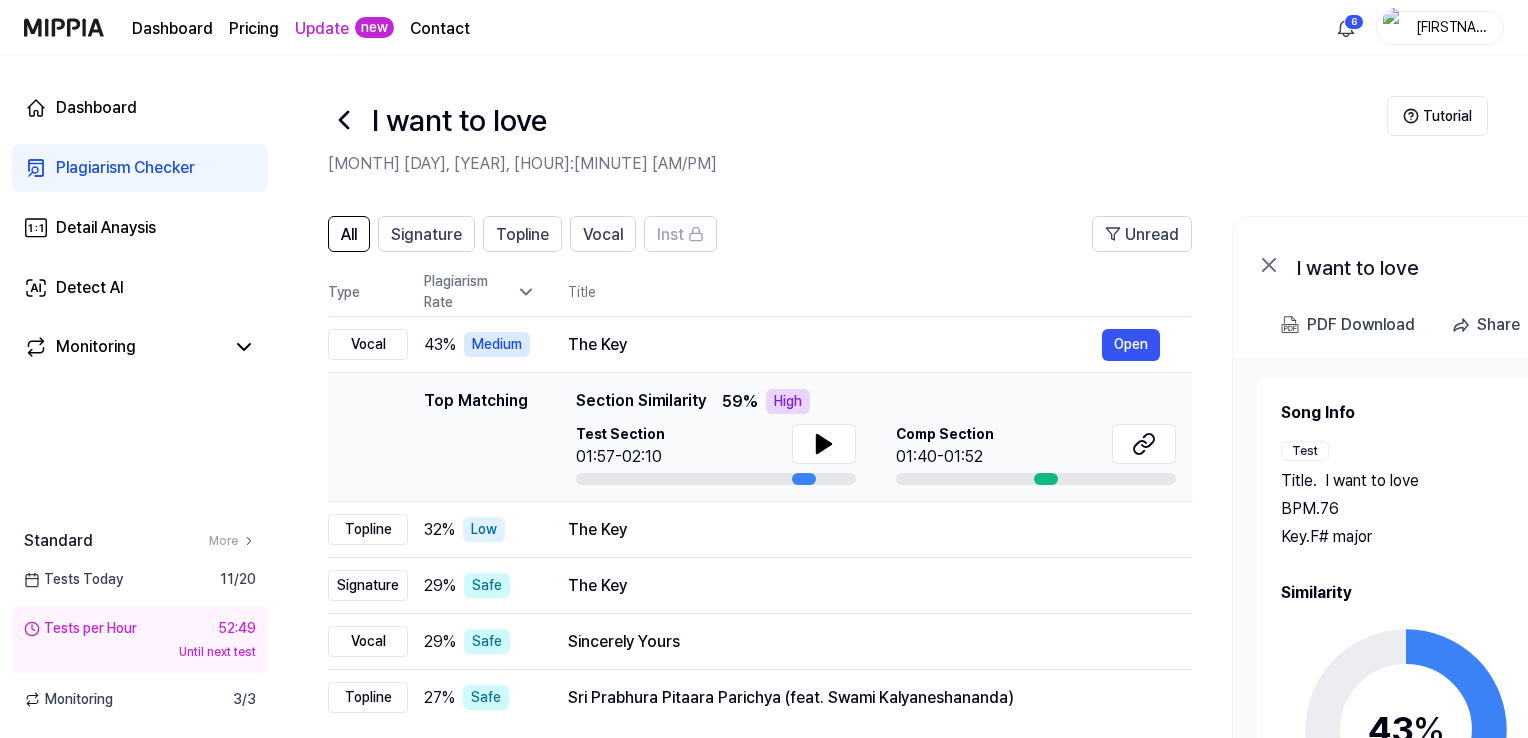 click 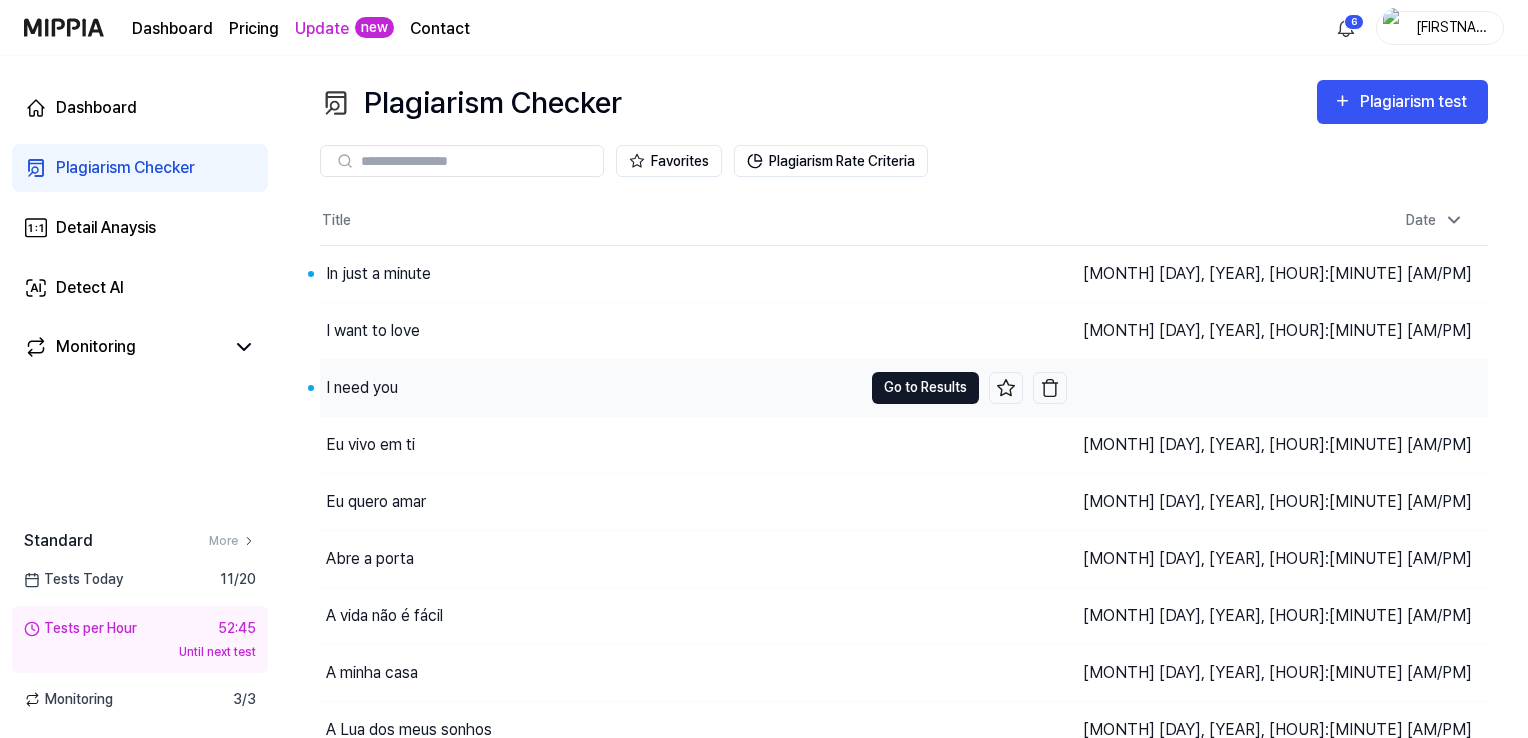 click on "Go to Results" at bounding box center (925, 388) 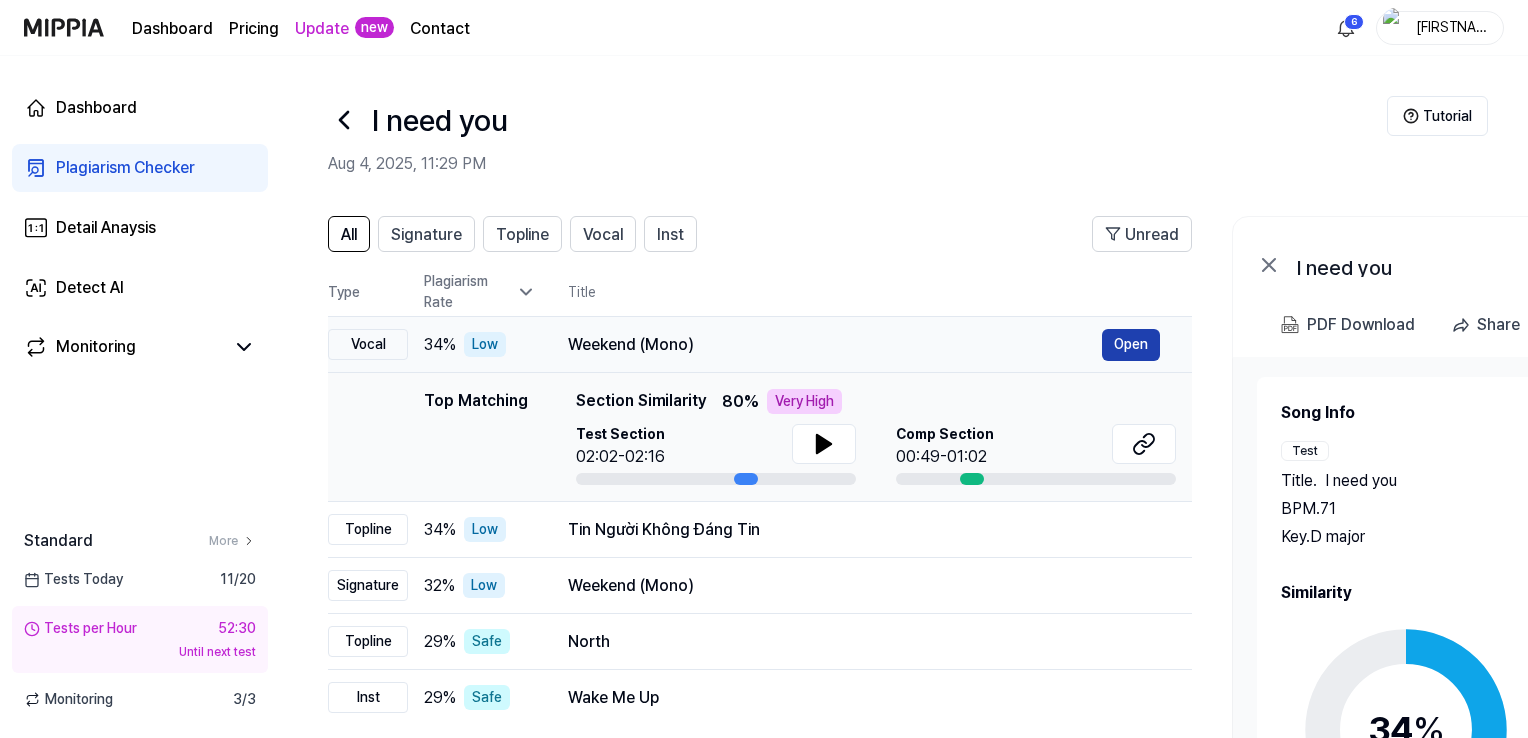 click on "Open" at bounding box center (1131, 345) 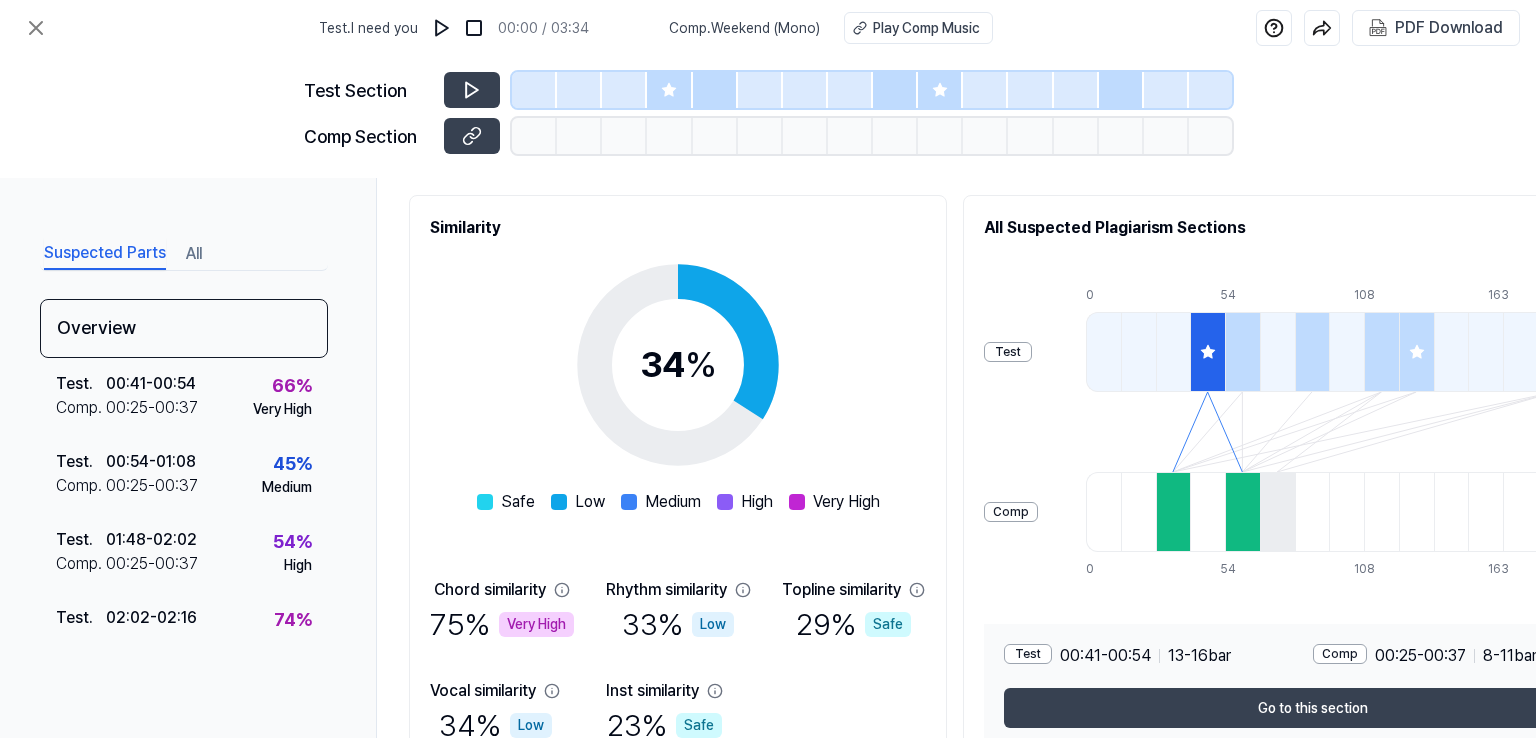 scroll, scrollTop: 333, scrollLeft: 0, axis: vertical 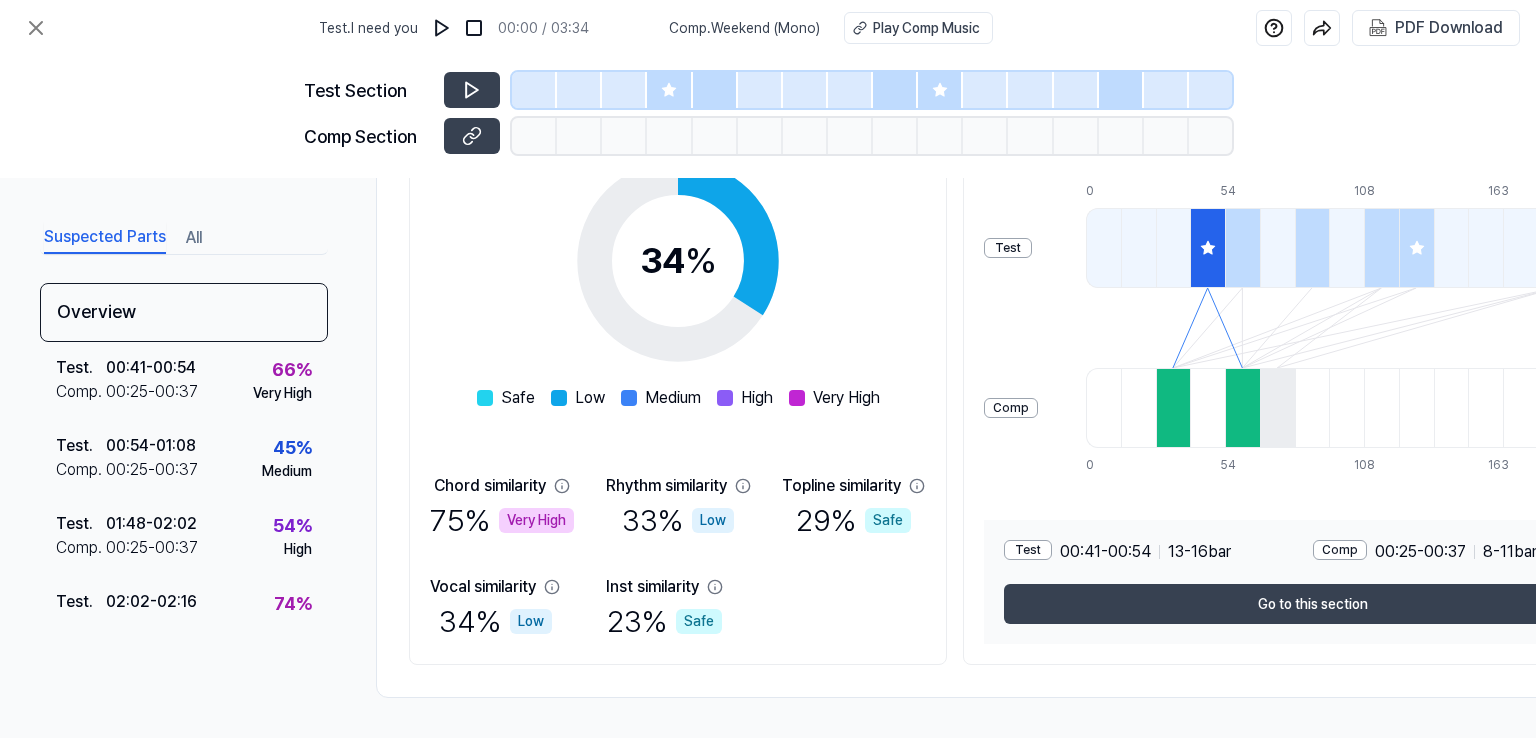 click on "All" at bounding box center [194, 238] 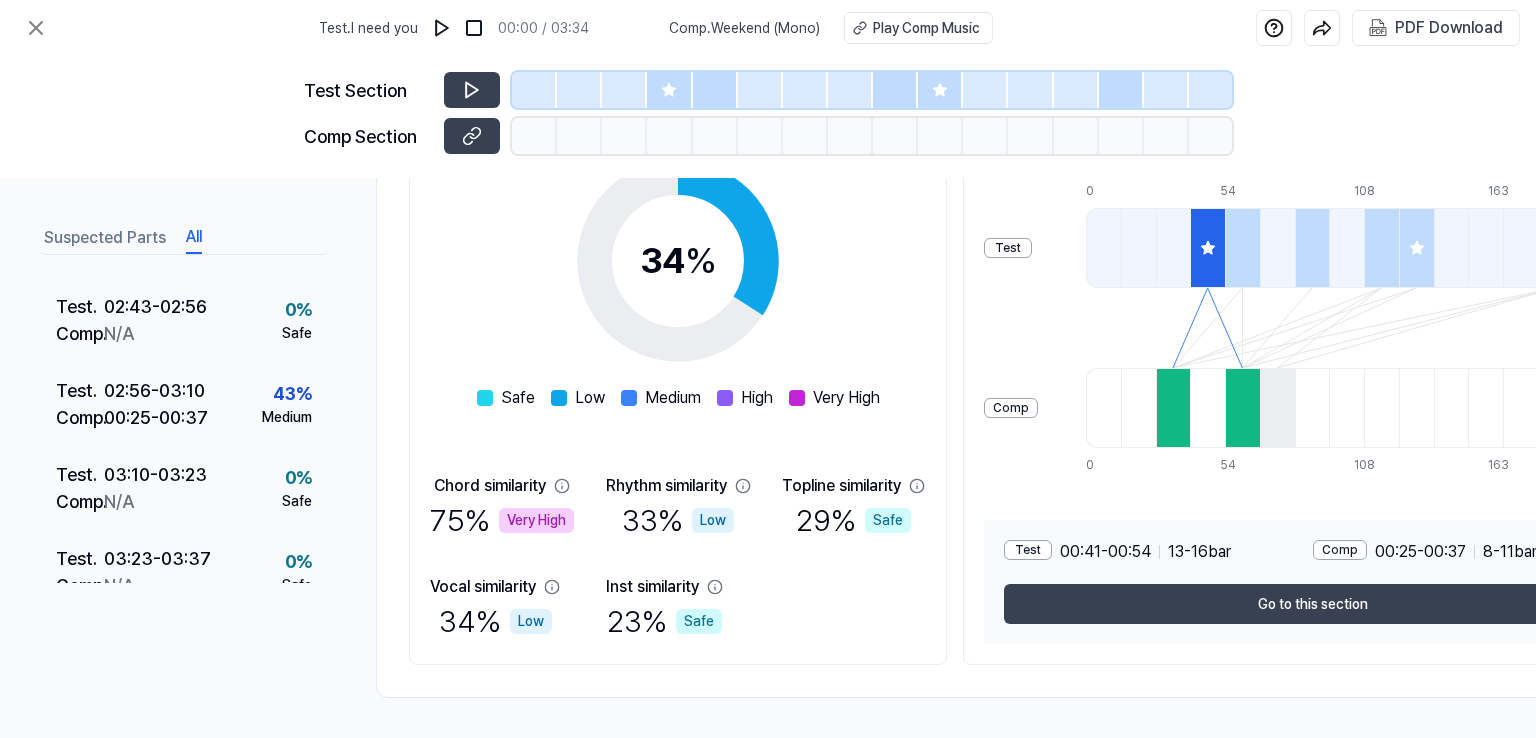 scroll, scrollTop: 1110, scrollLeft: 0, axis: vertical 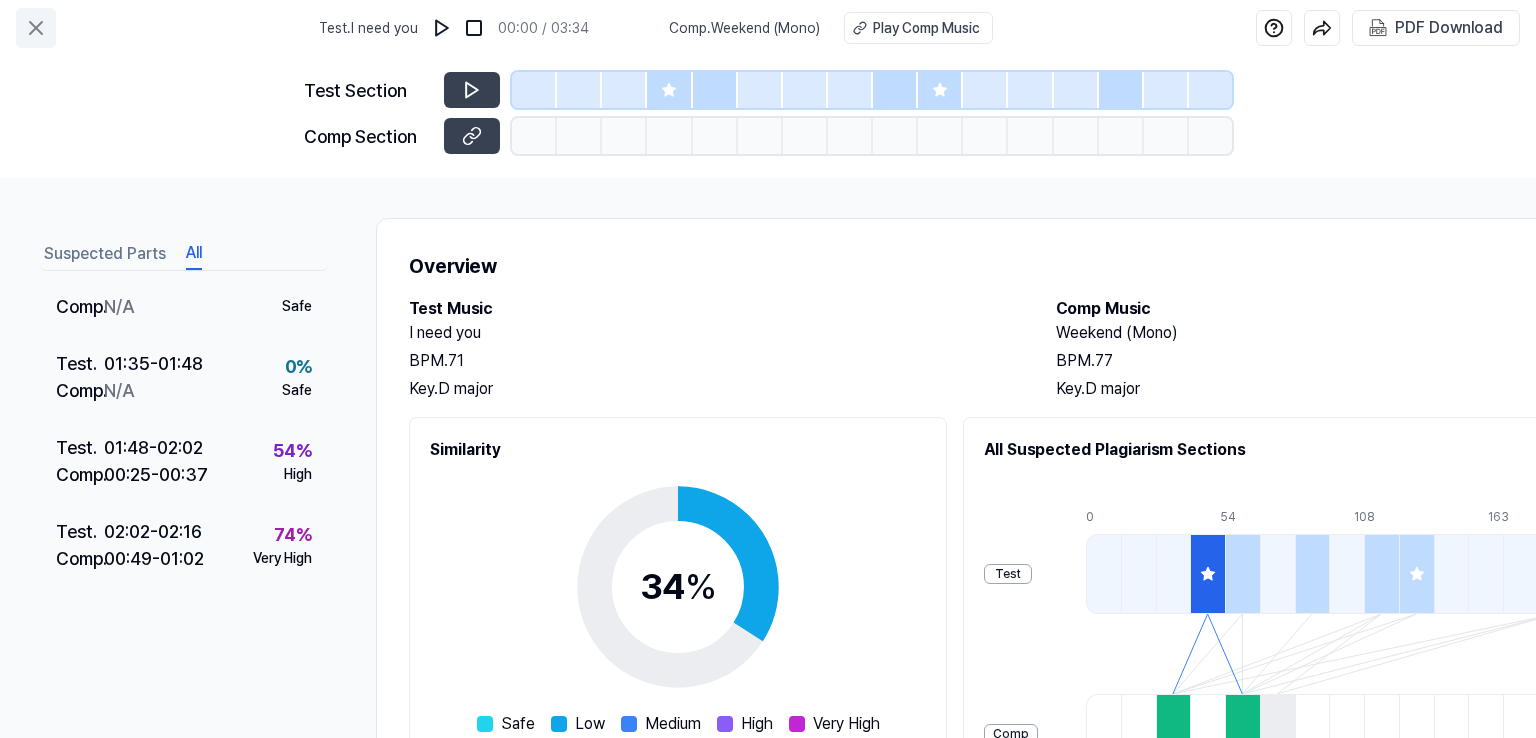 click 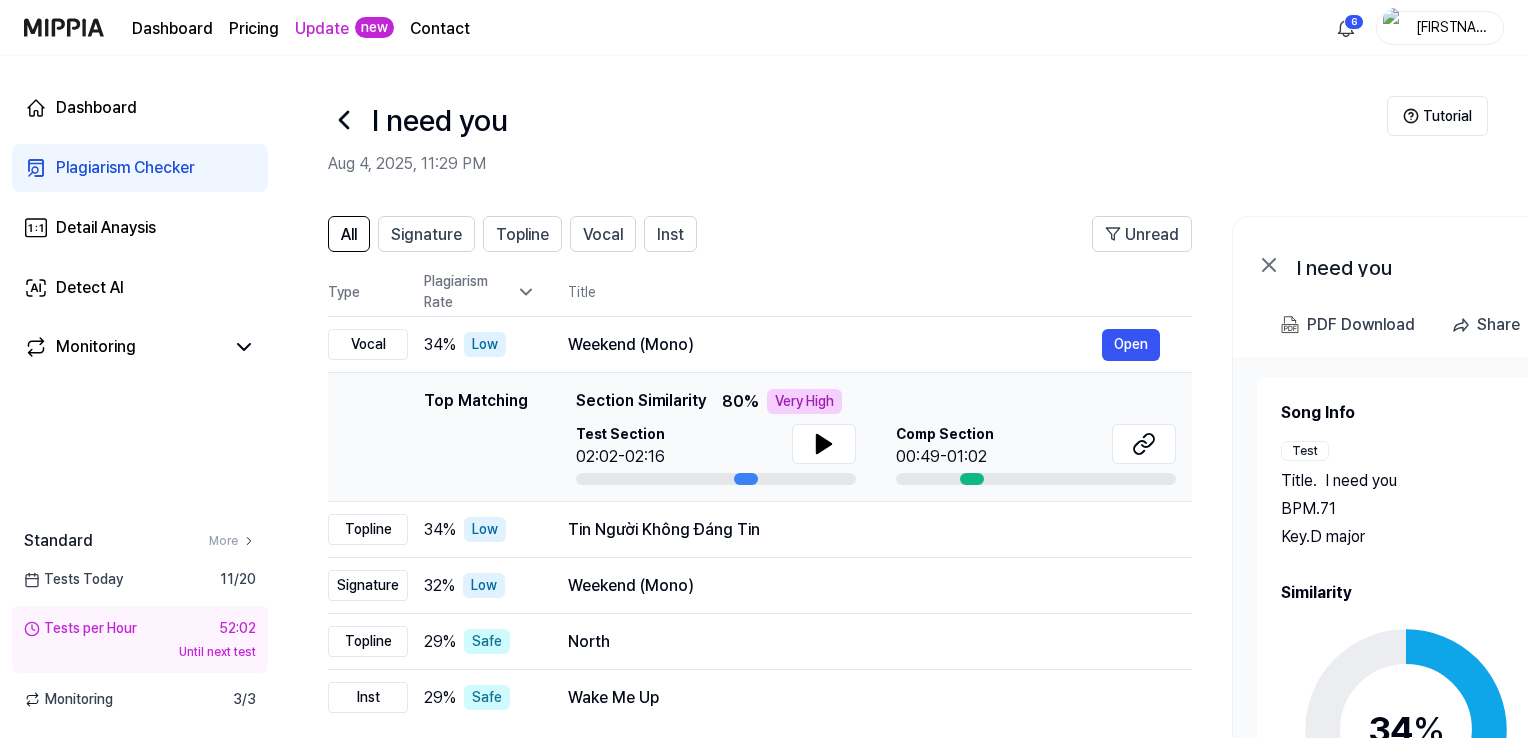 click 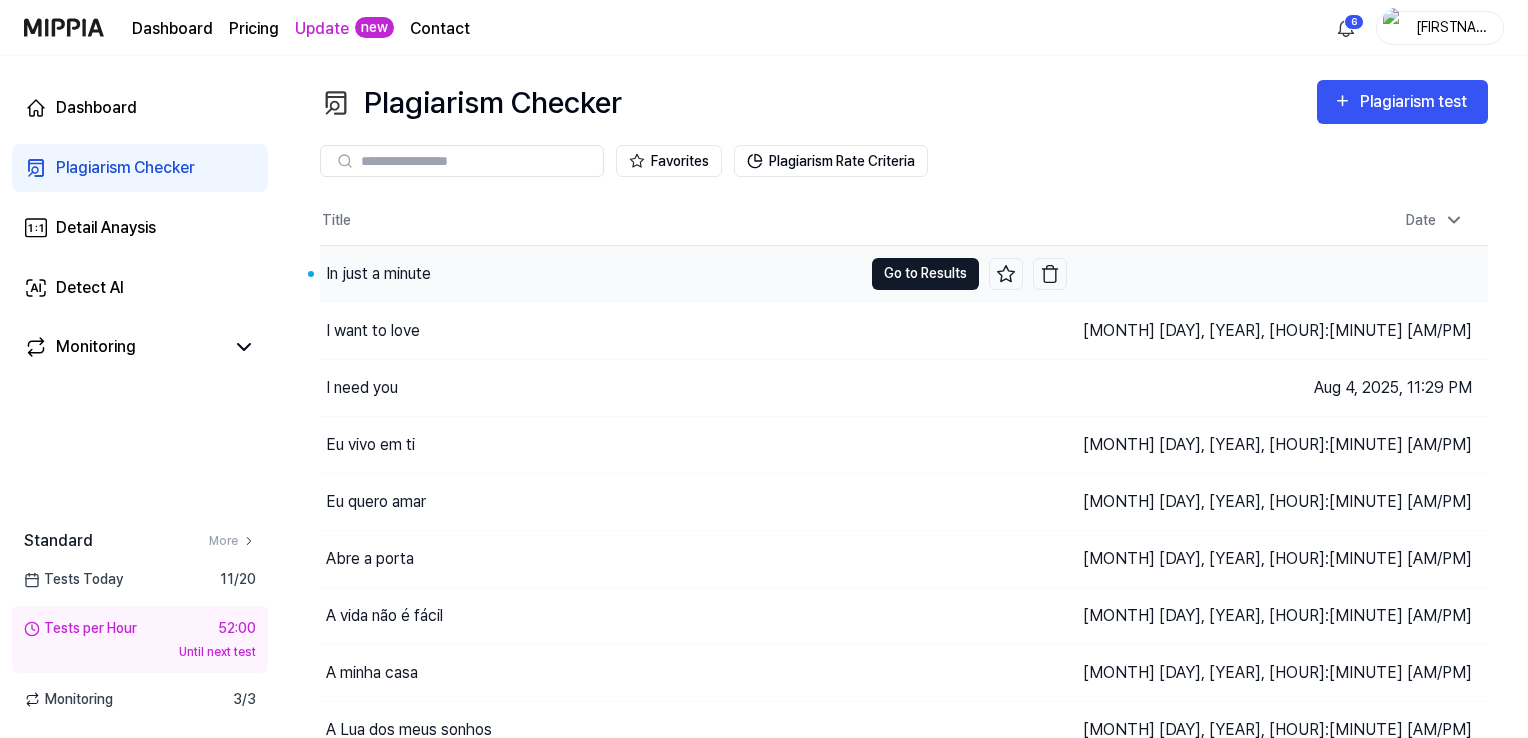 click on "Go to Results" at bounding box center [925, 274] 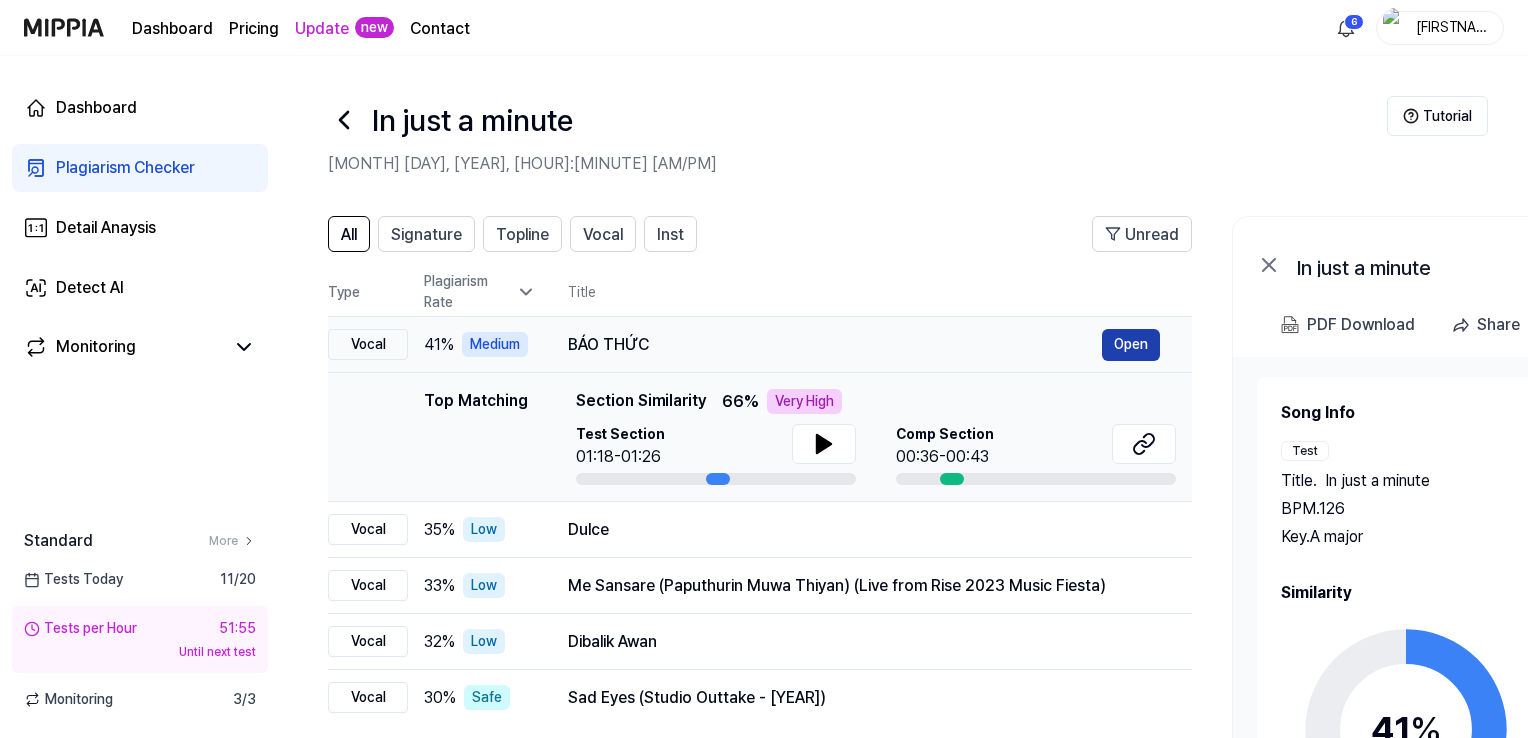 click on "Open" at bounding box center (1131, 345) 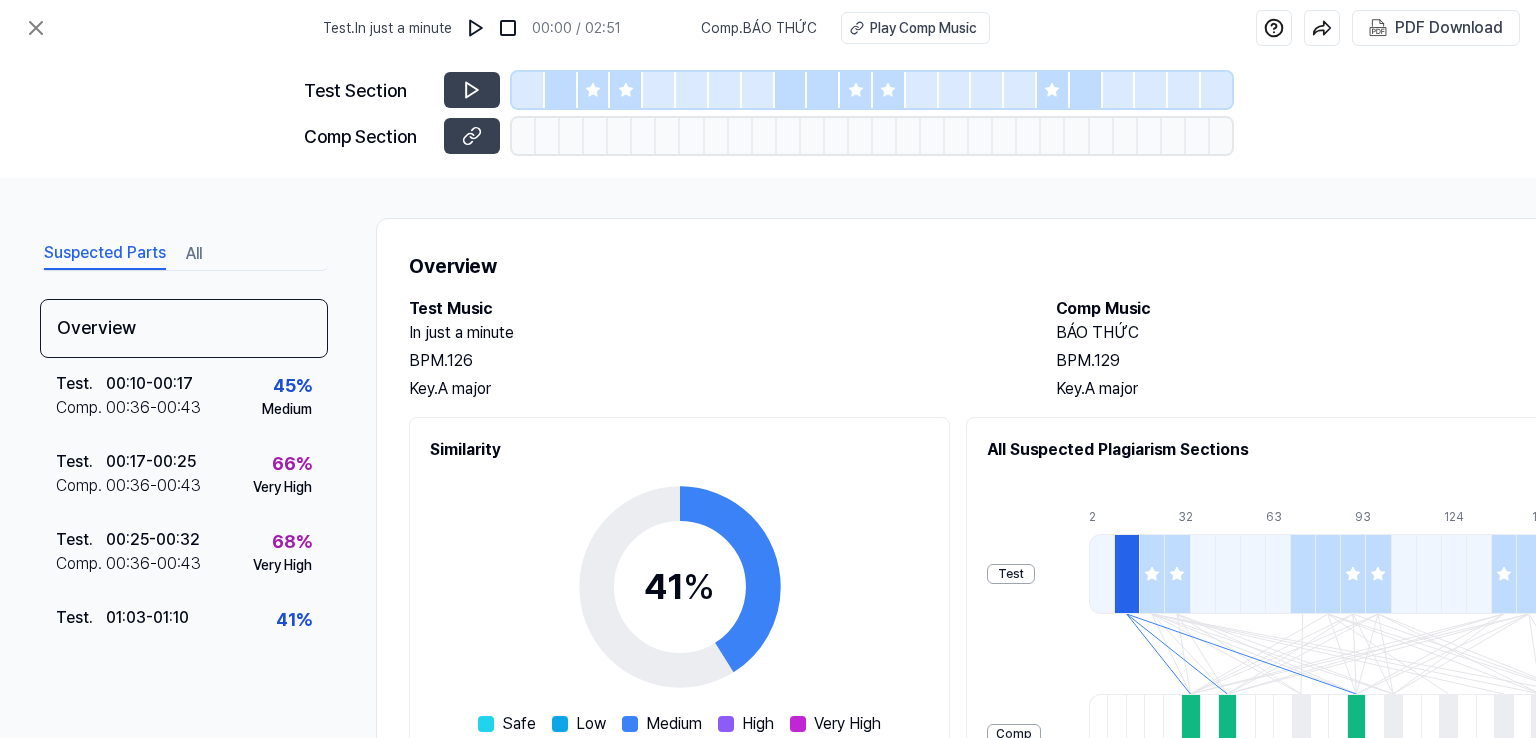 click on "All" at bounding box center [194, 254] 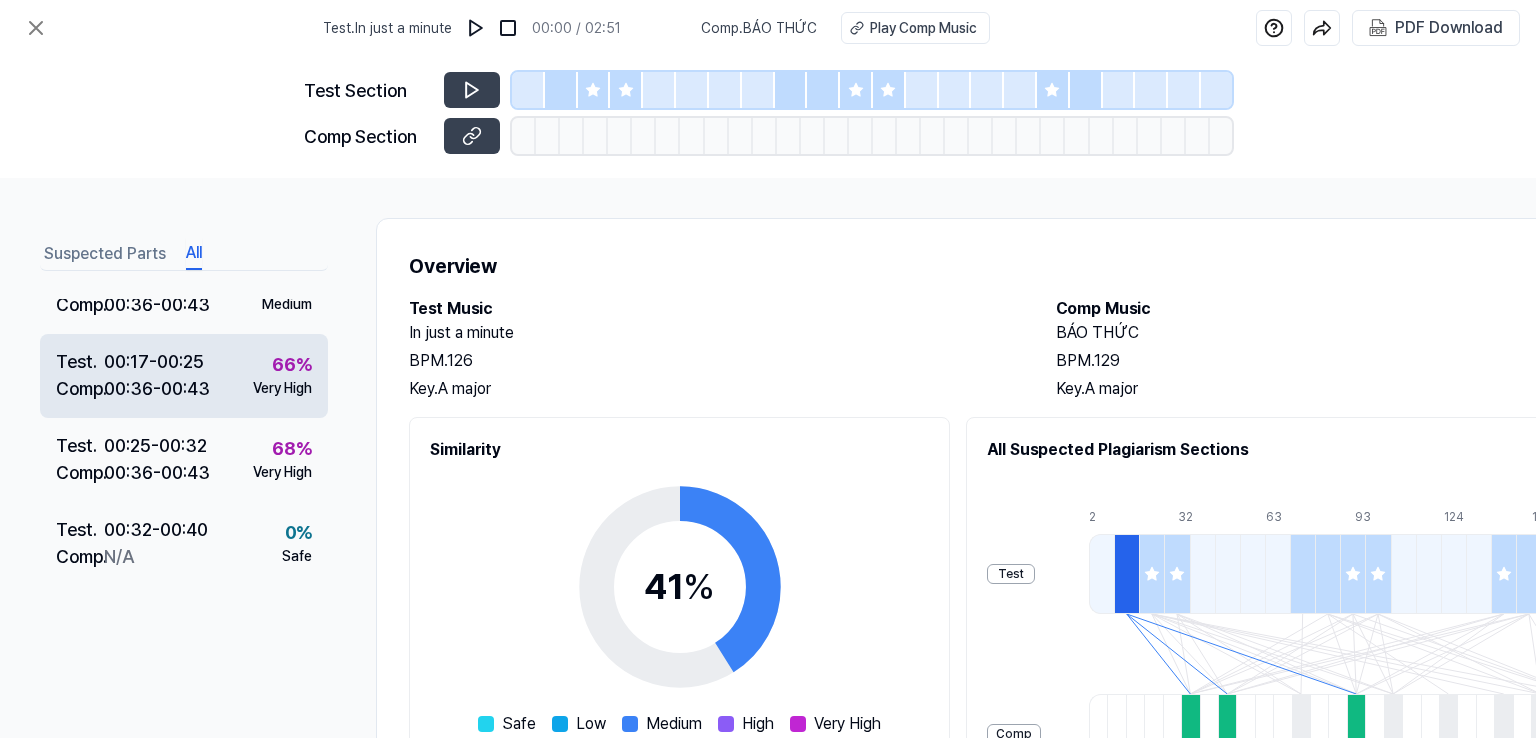 scroll, scrollTop: 200, scrollLeft: 0, axis: vertical 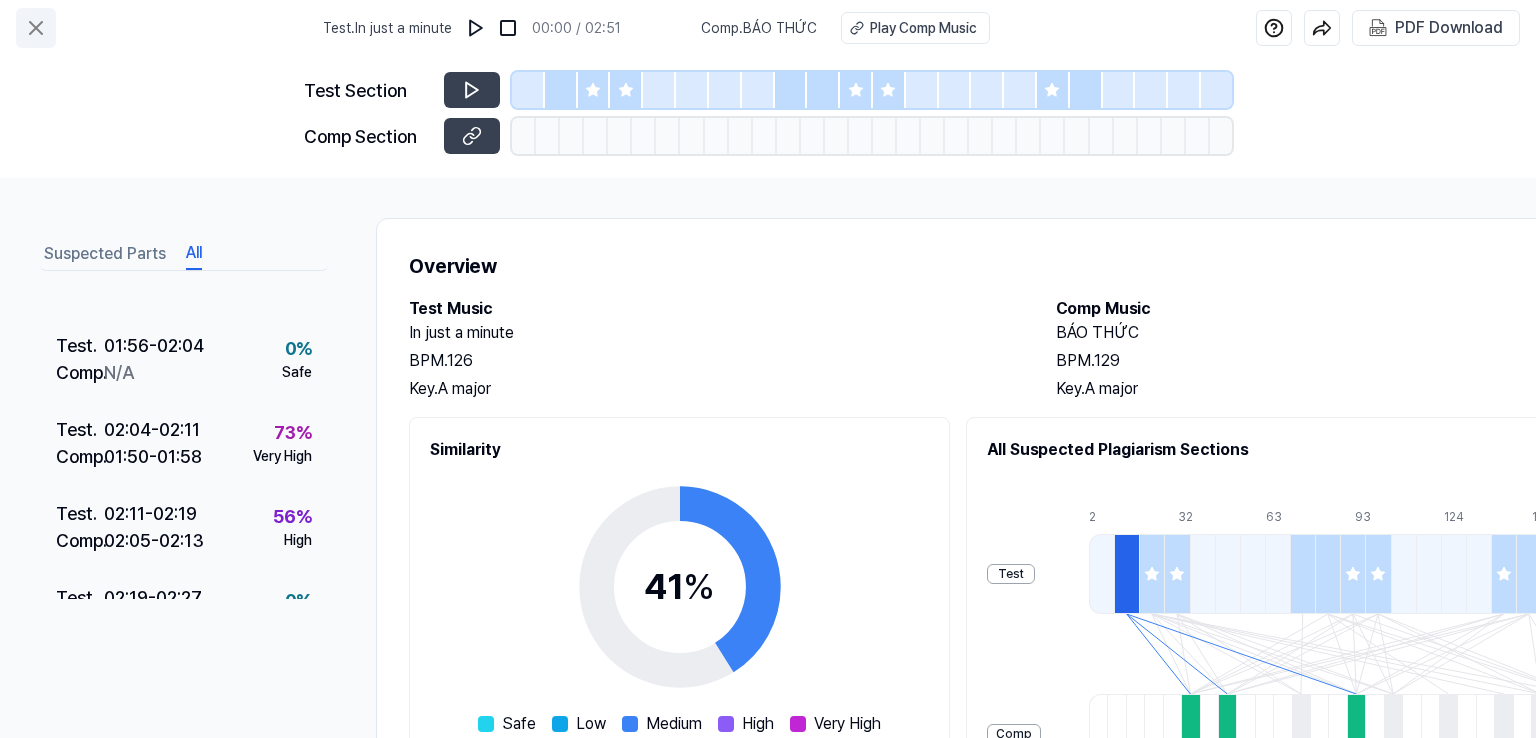 click 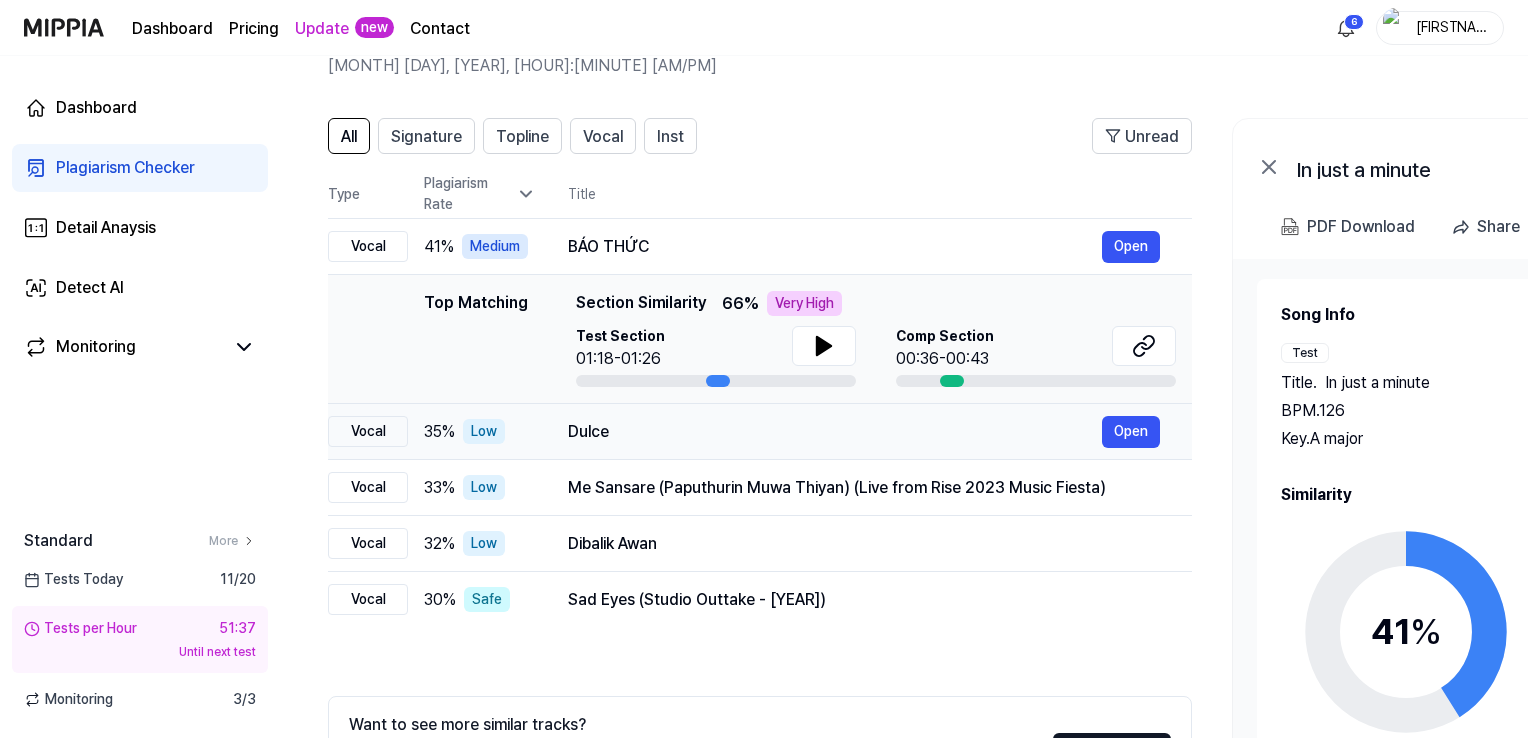 scroll, scrollTop: 100, scrollLeft: 0, axis: vertical 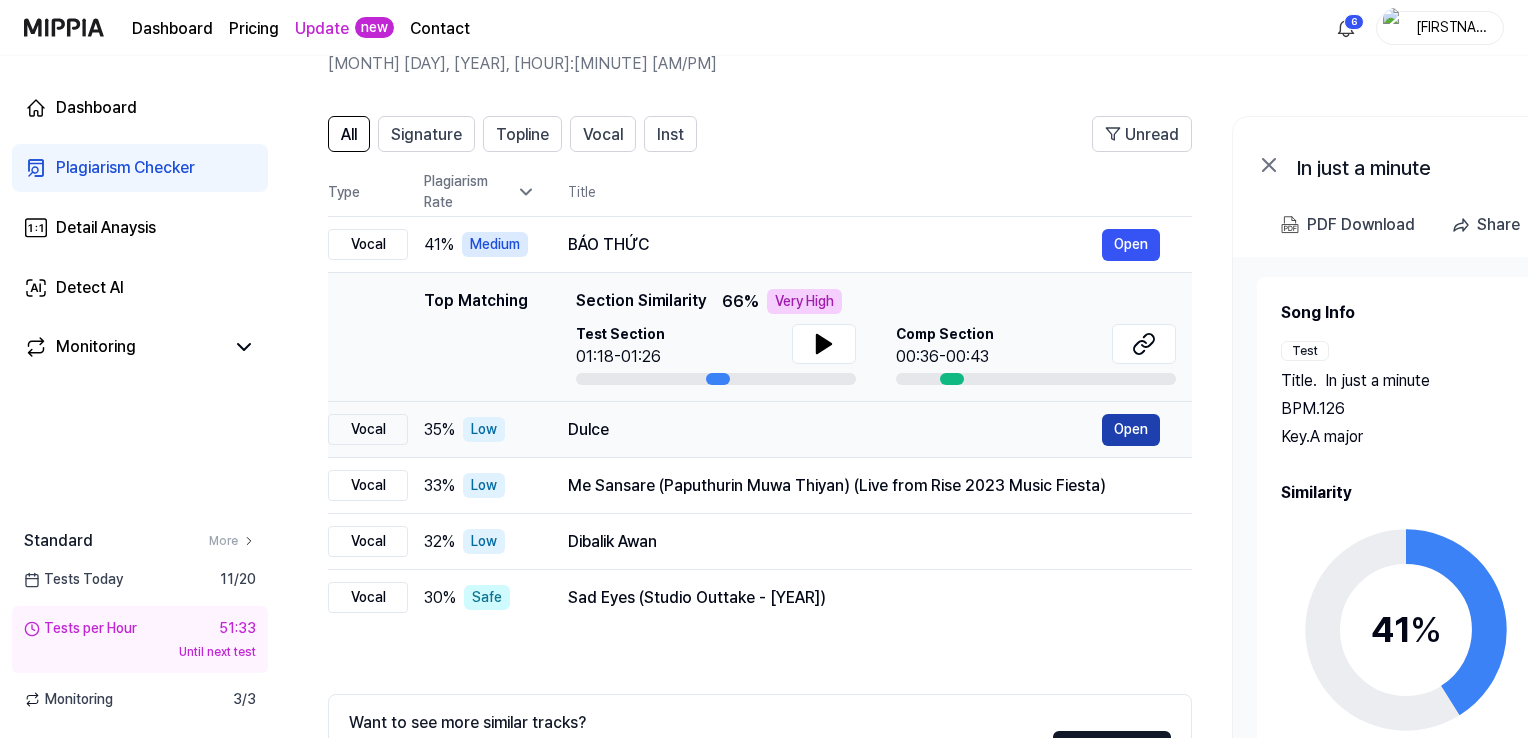 click on "Open" at bounding box center [1131, 430] 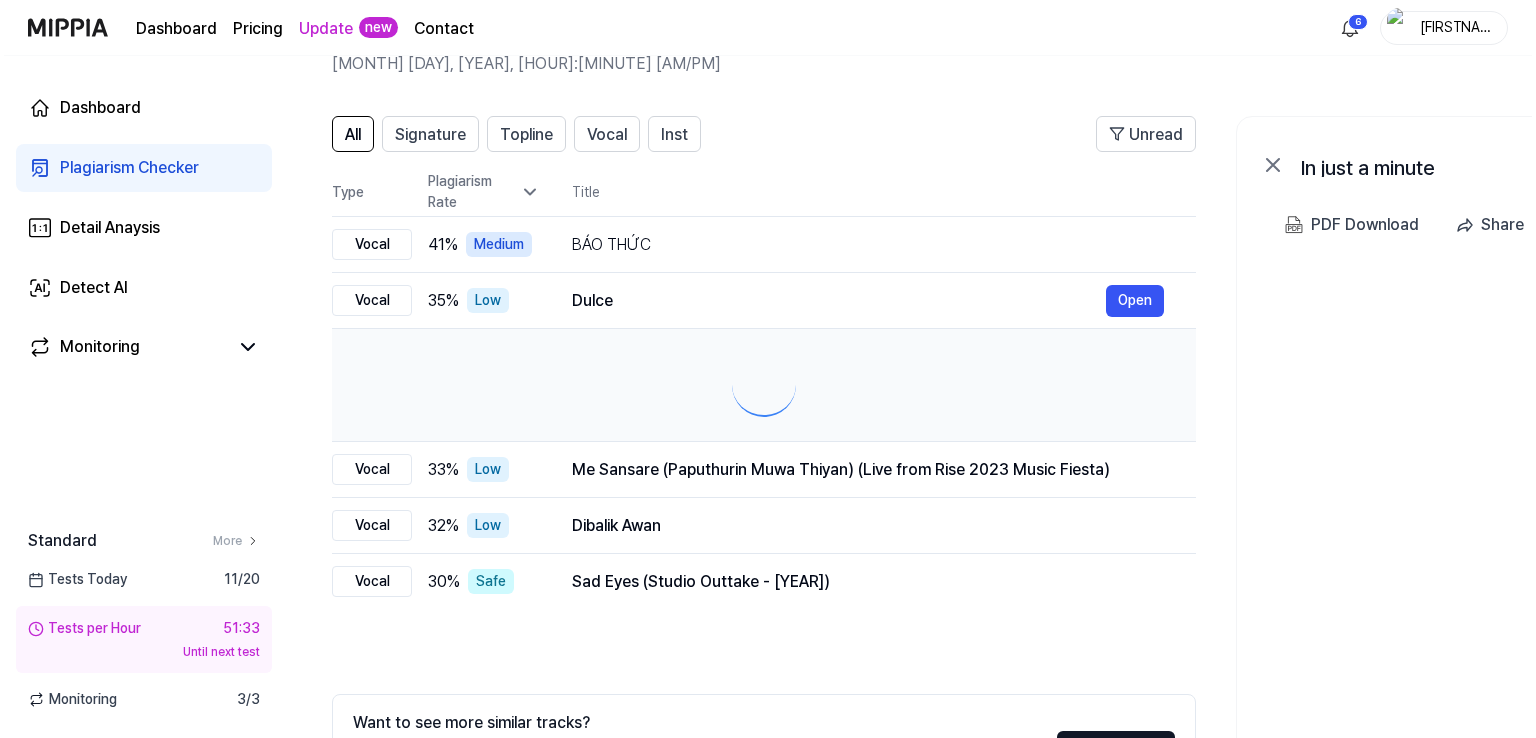 scroll, scrollTop: 0, scrollLeft: 0, axis: both 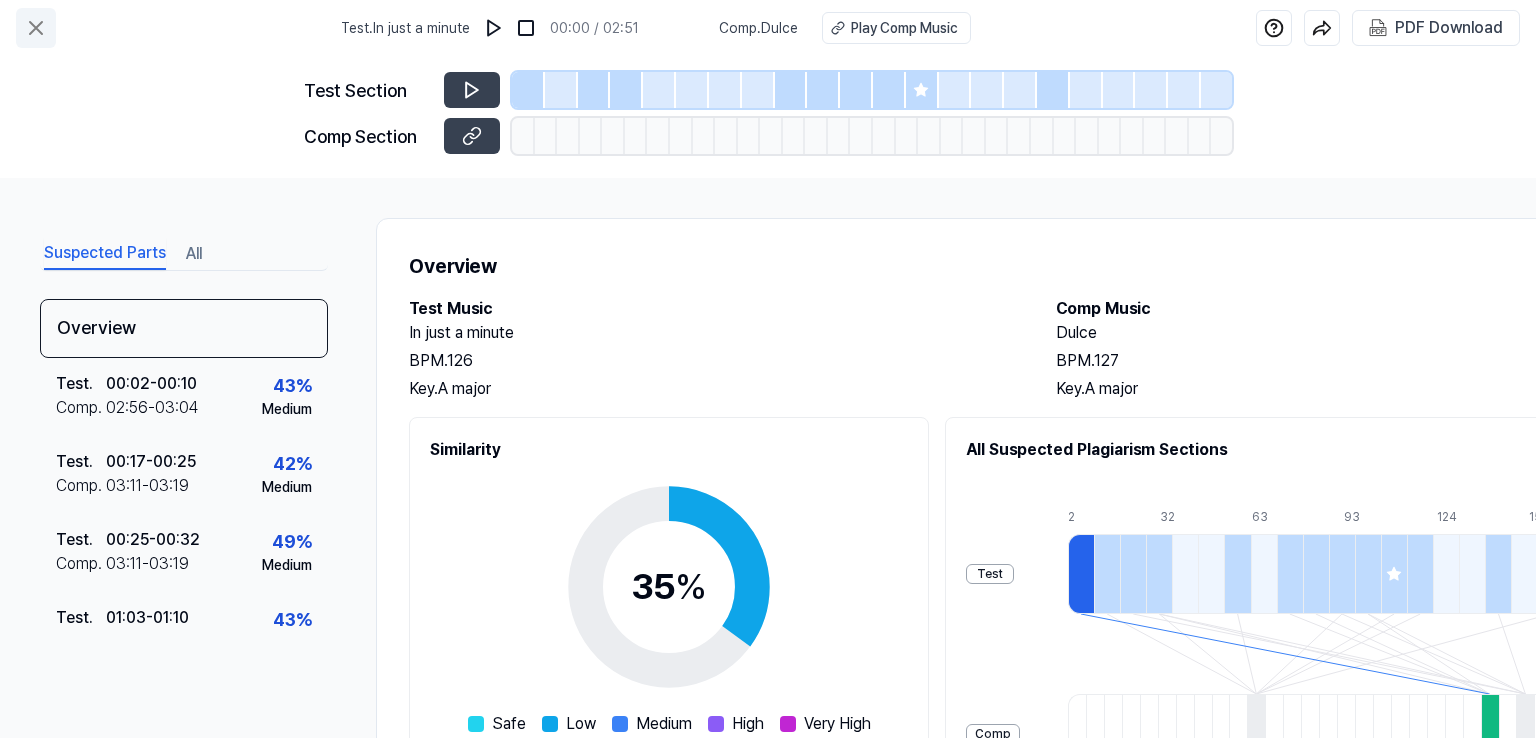 click 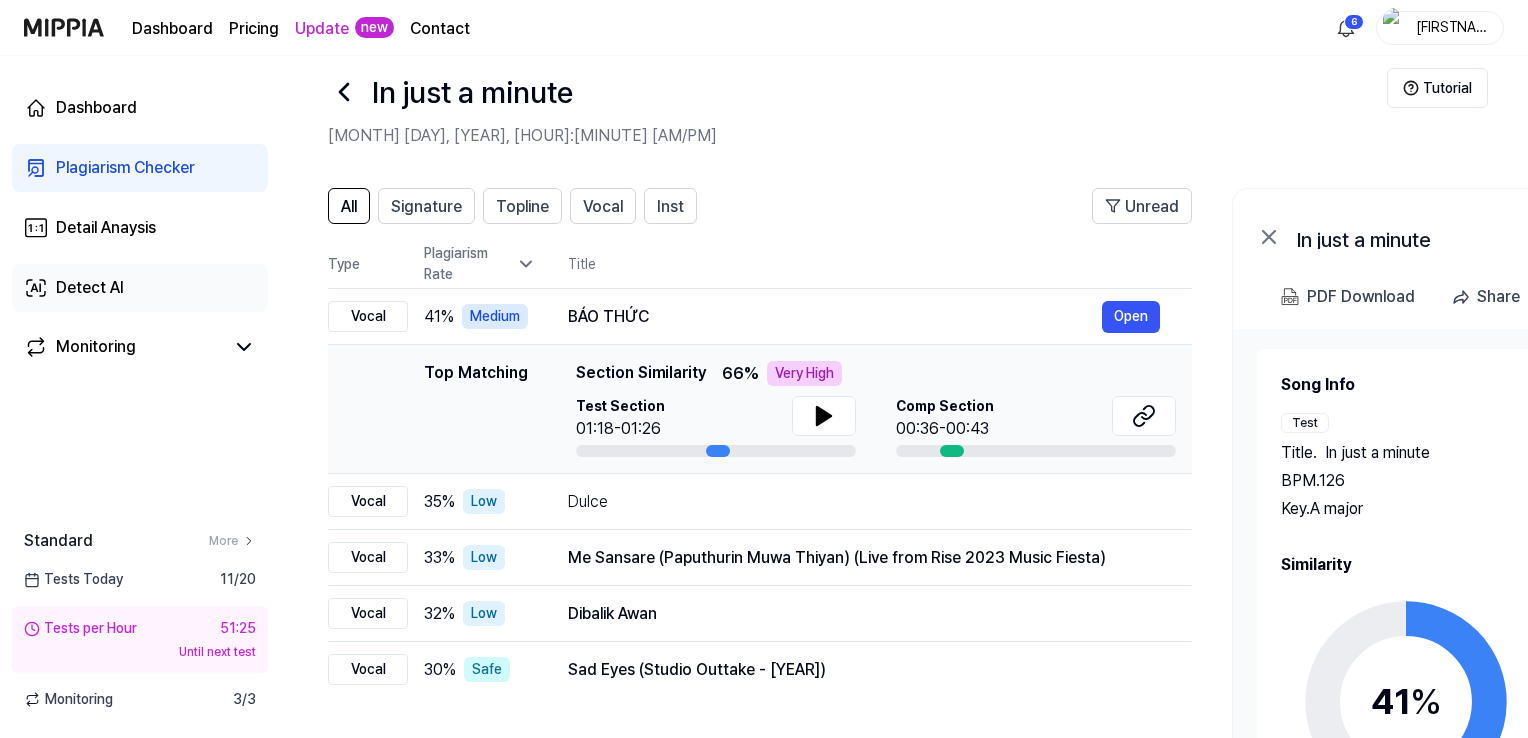 scroll, scrollTop: 0, scrollLeft: 0, axis: both 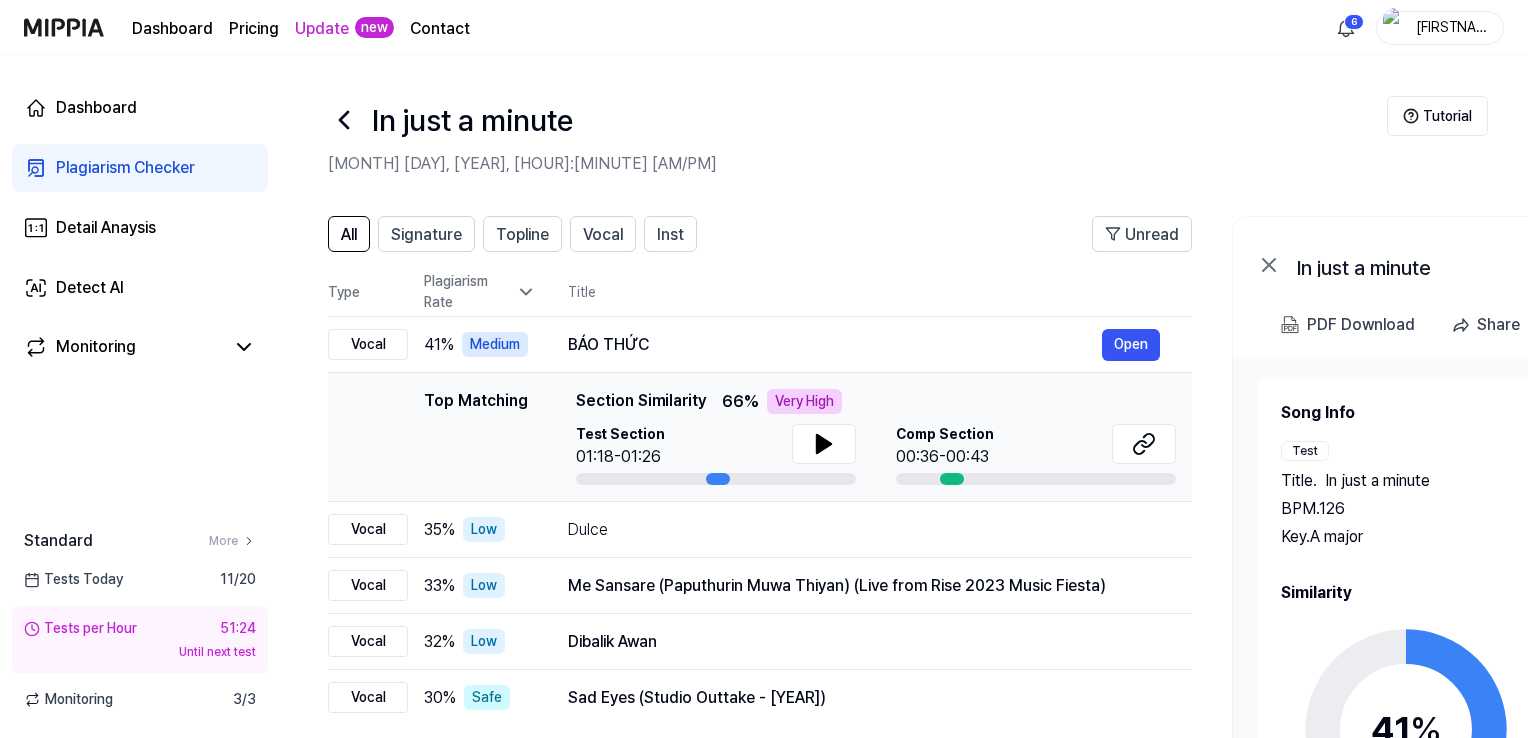 click 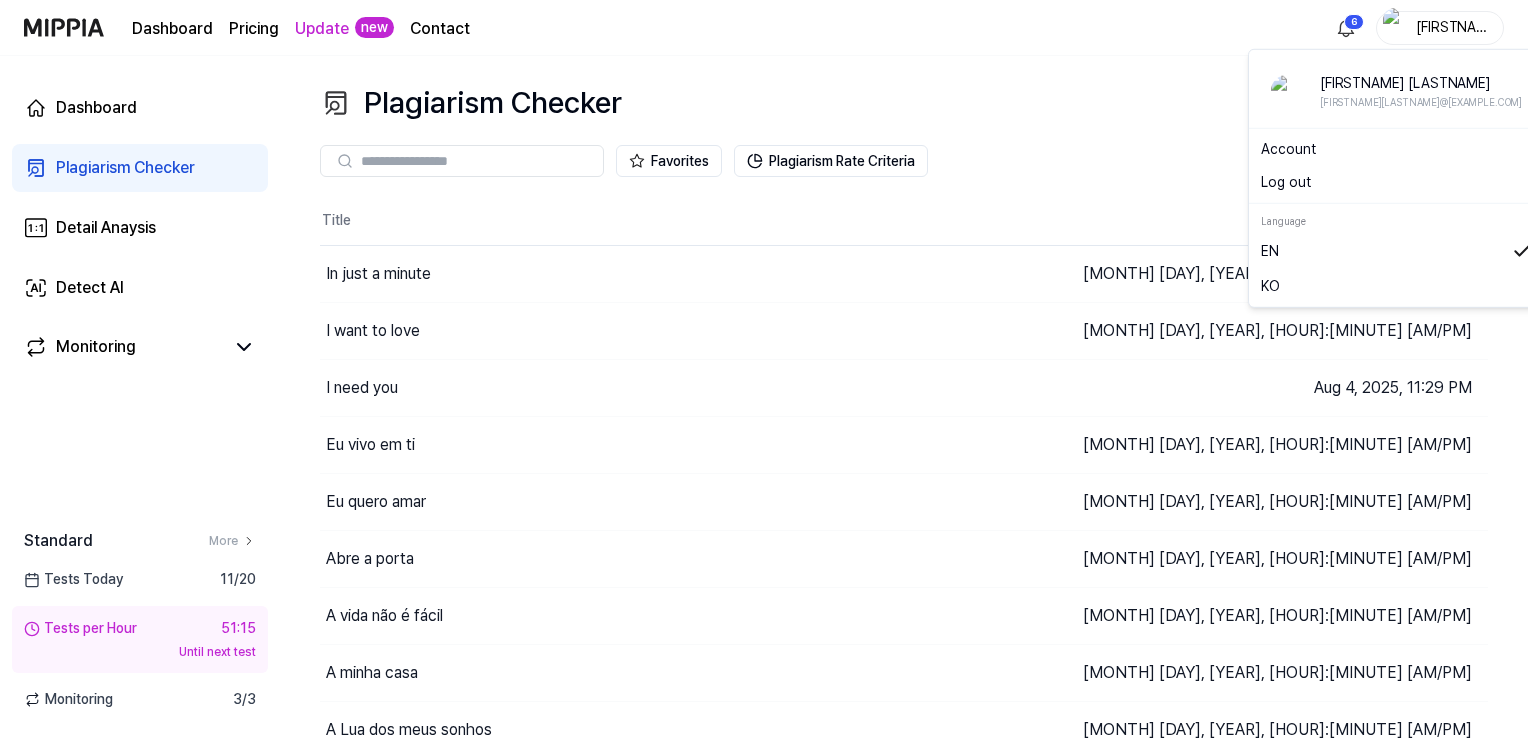 click on "[FIRSTNAME] [LASTNAME]" at bounding box center [1452, 27] 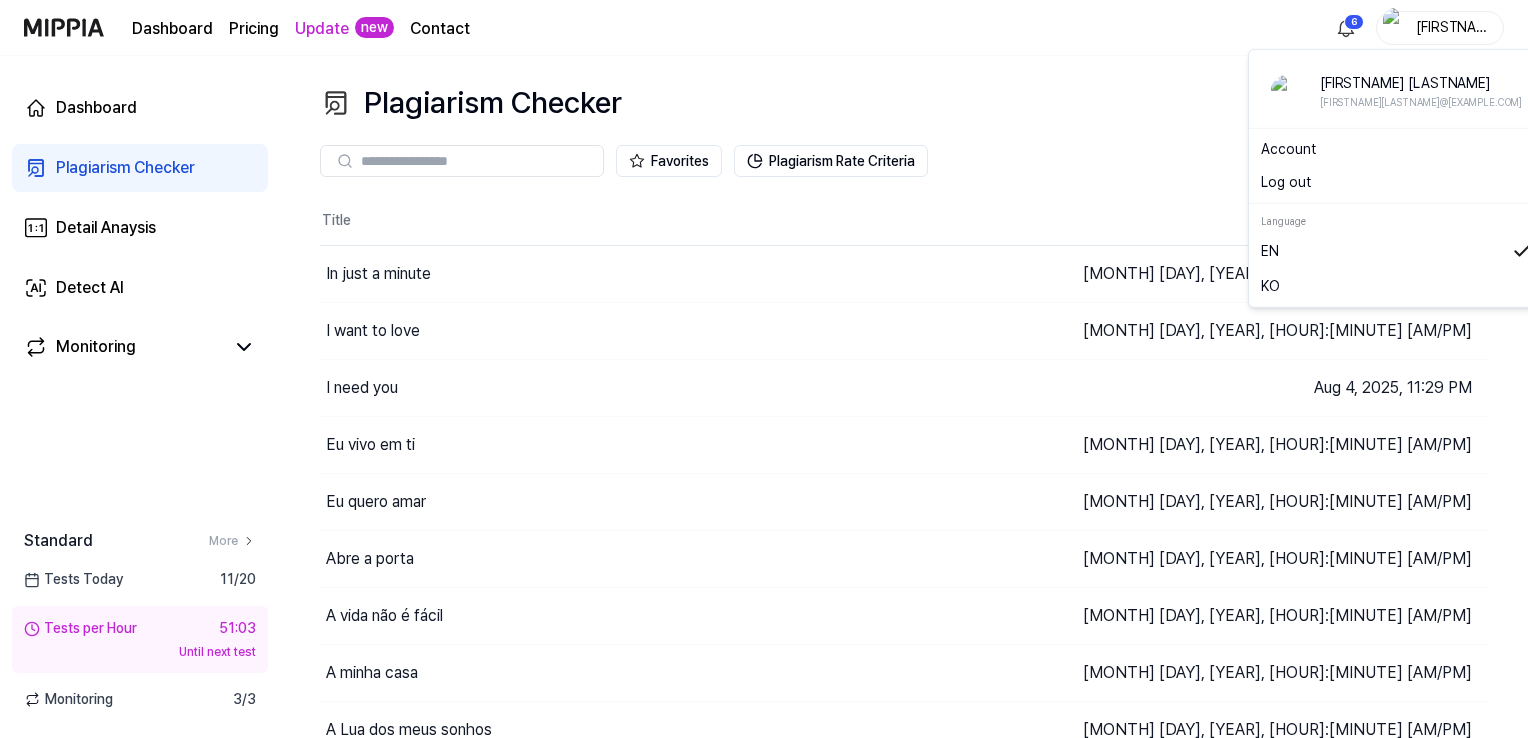 click on "Log out" at bounding box center (1396, 182) 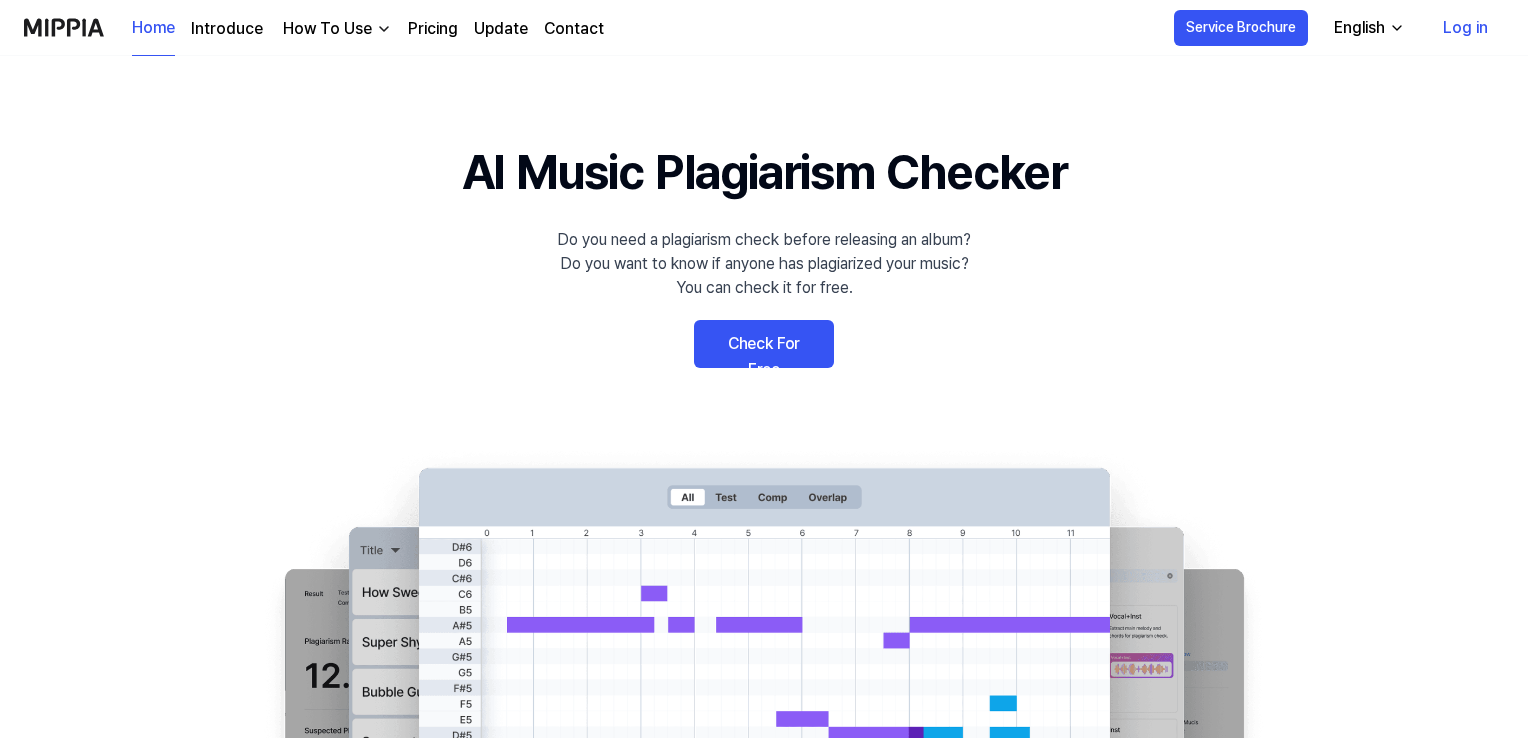 scroll, scrollTop: 0, scrollLeft: 0, axis: both 